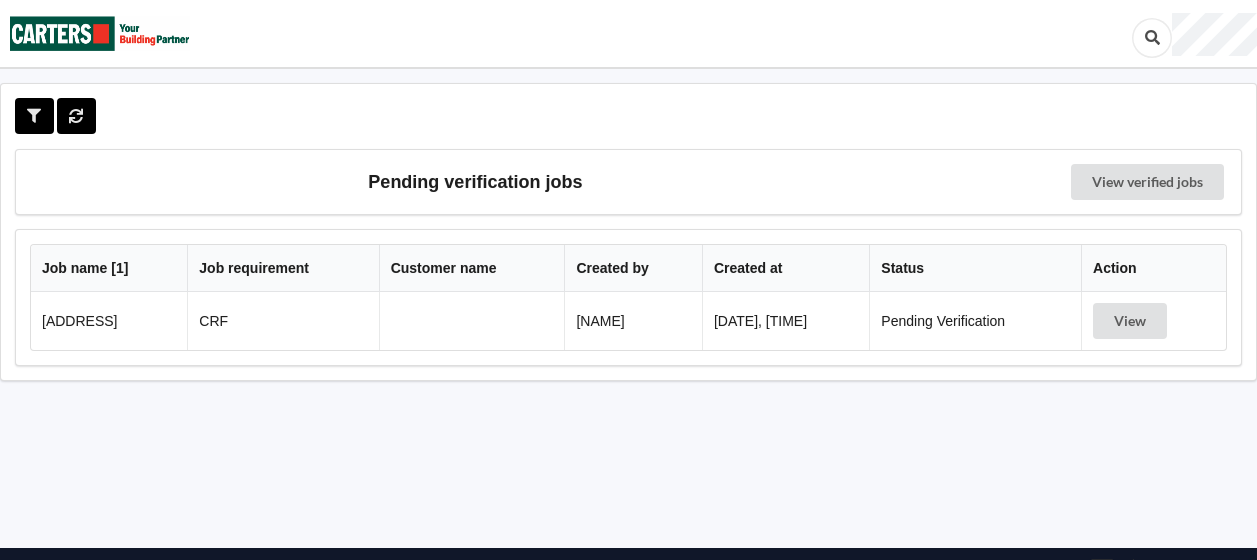 scroll, scrollTop: 0, scrollLeft: 0, axis: both 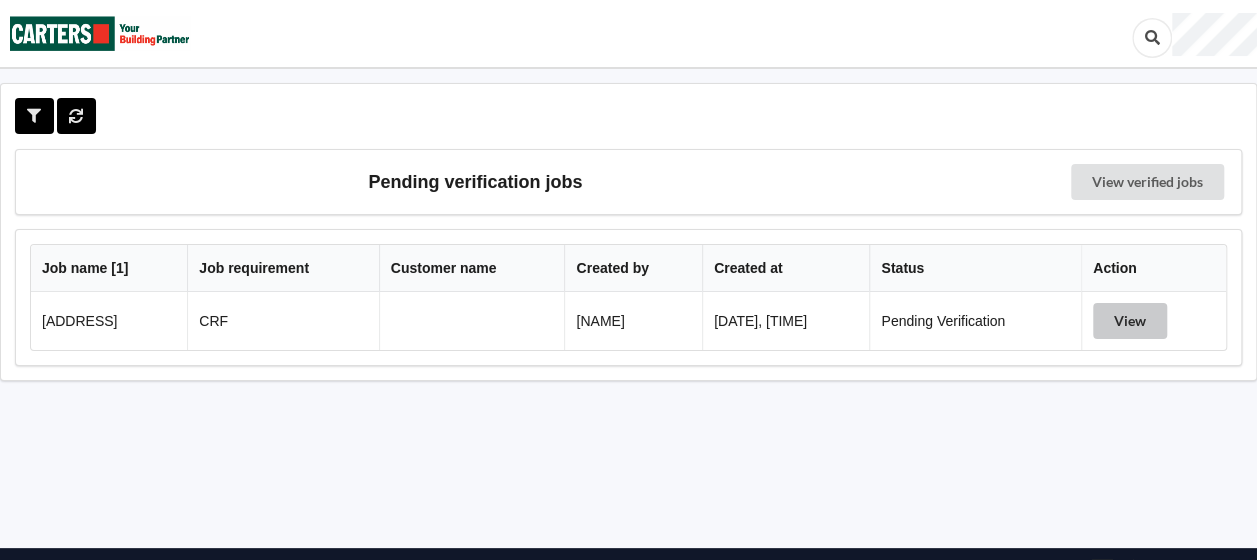 click on "View" at bounding box center (1130, 321) 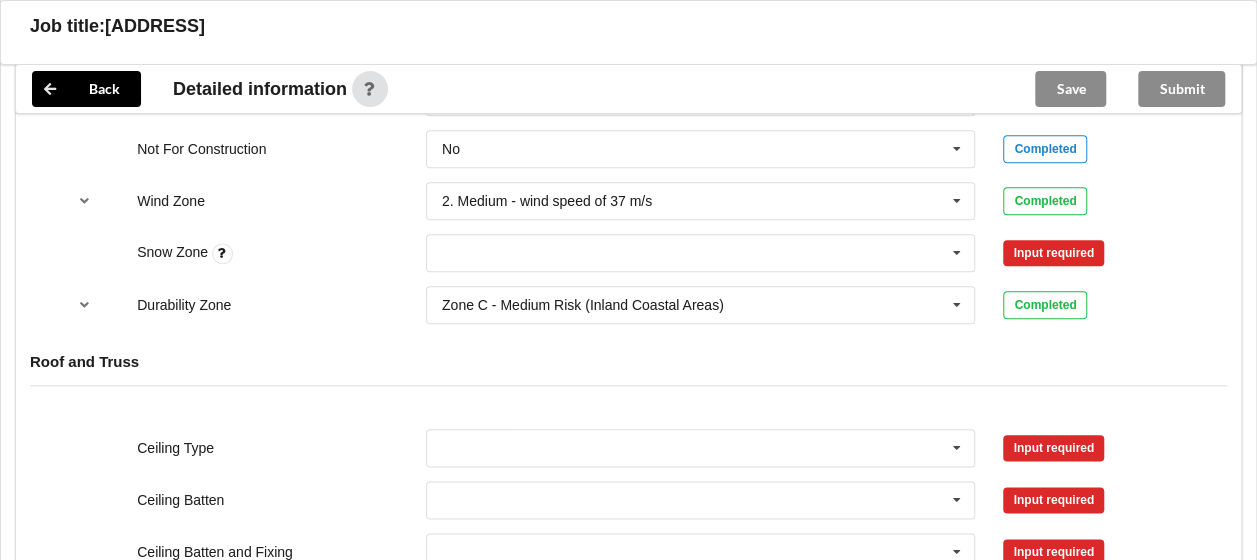 scroll, scrollTop: 1000, scrollLeft: 0, axis: vertical 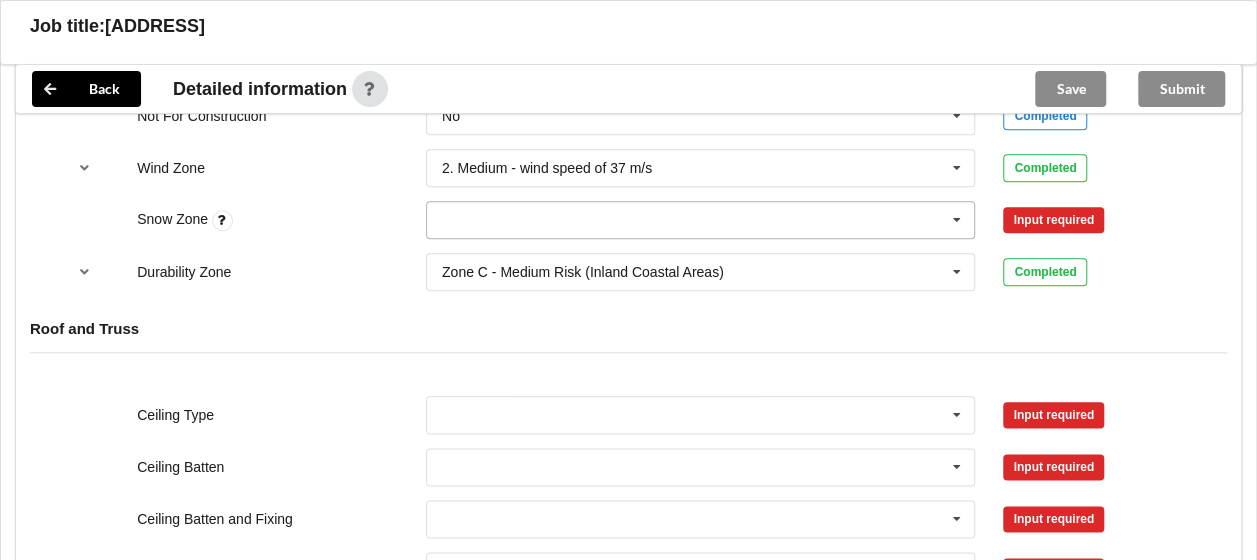 click at bounding box center [957, 220] 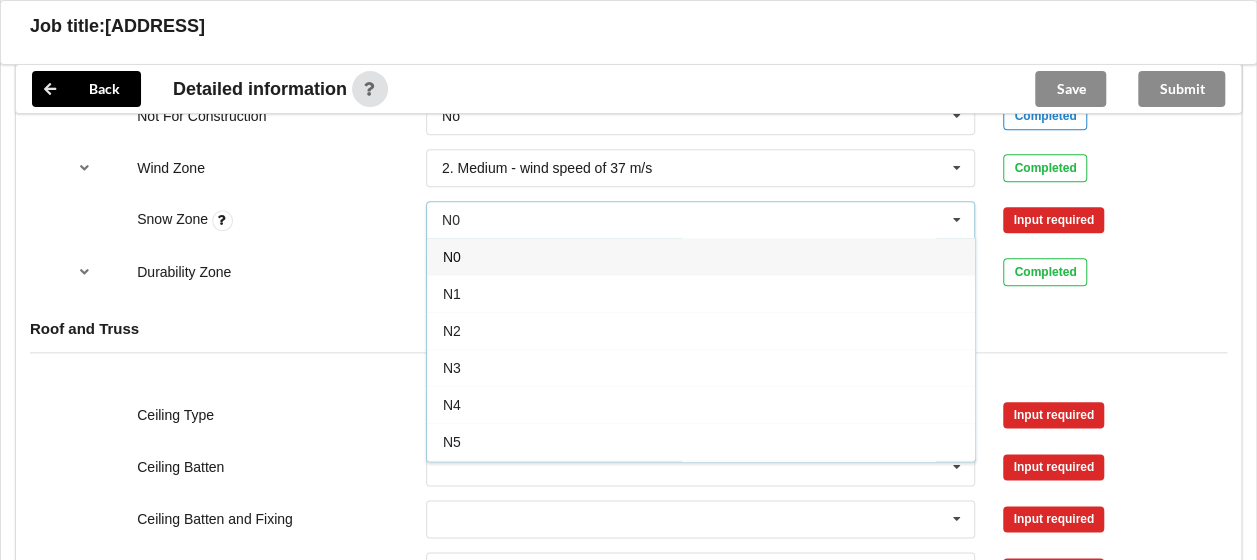 click on "N0" at bounding box center [701, 256] 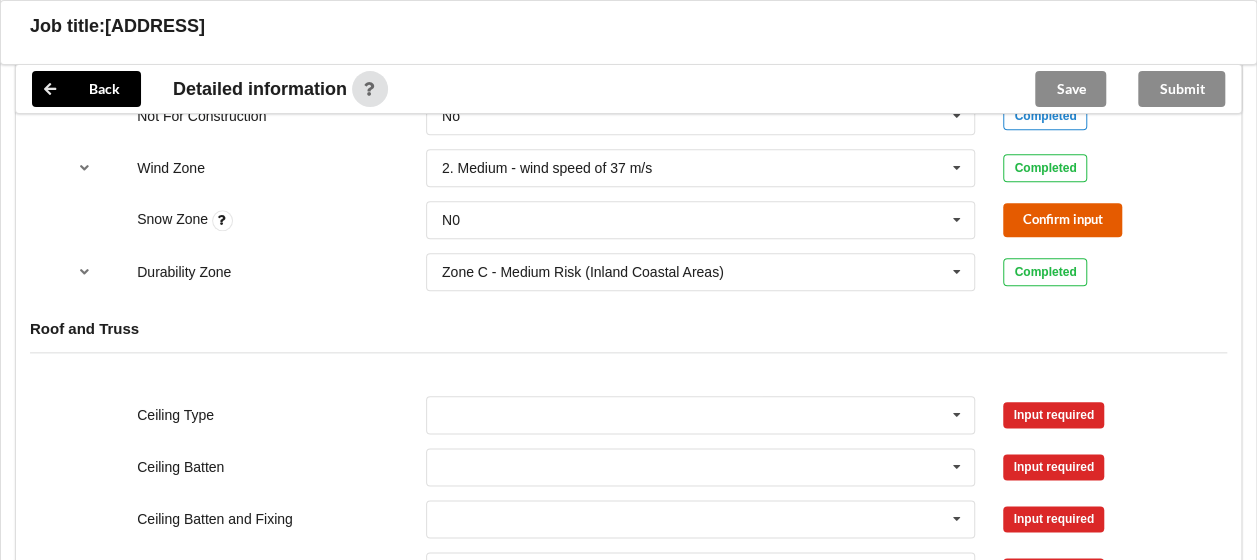 click on "Confirm input" at bounding box center [1062, 219] 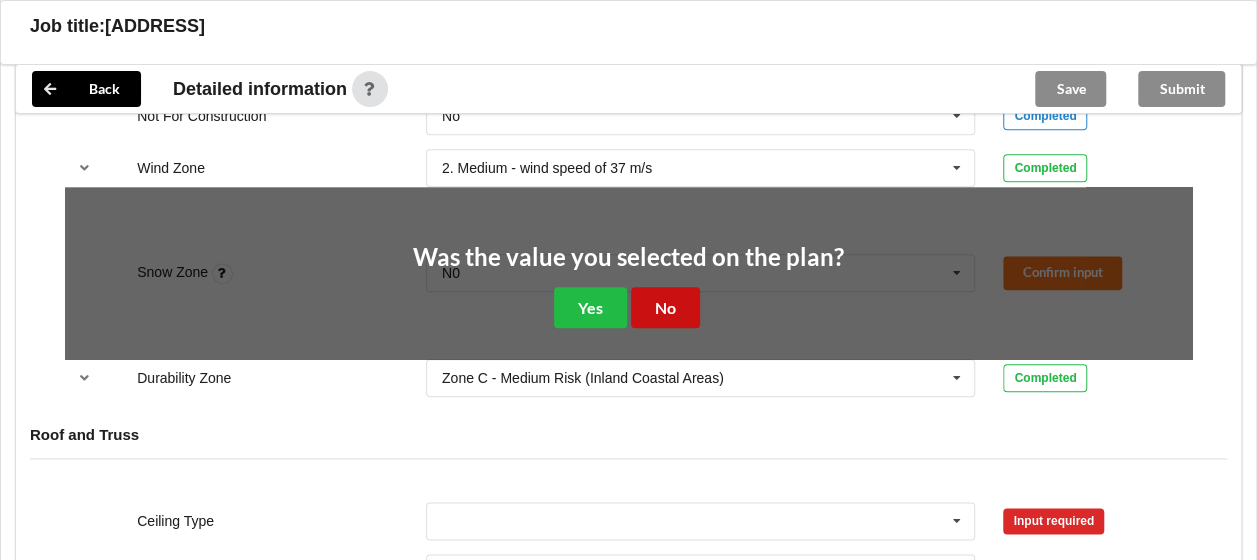 click on "No" at bounding box center (665, 307) 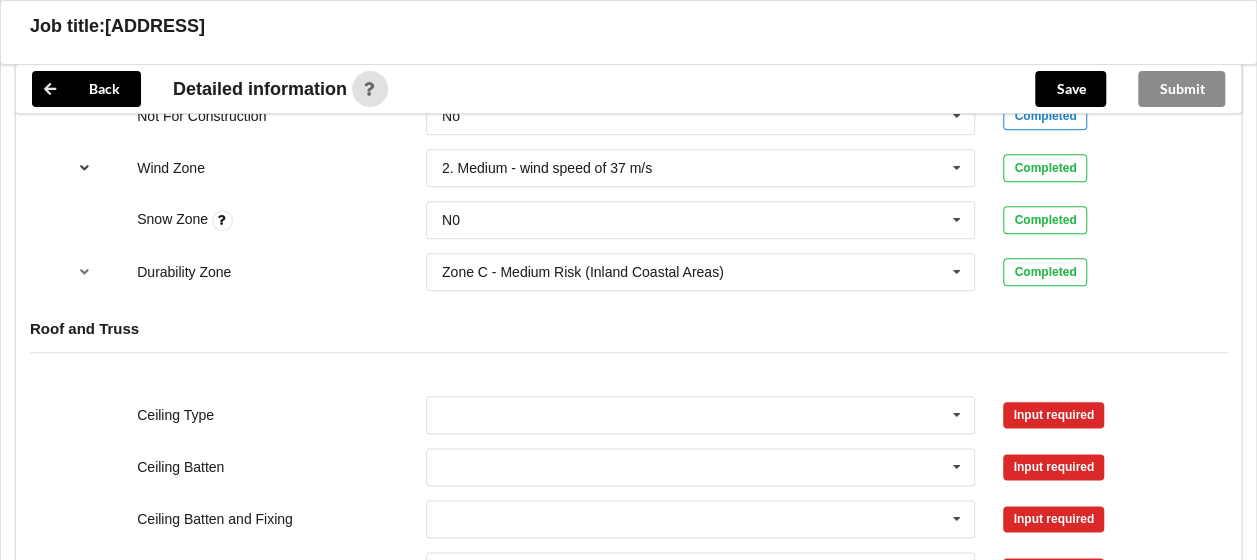 click at bounding box center [84, 168] 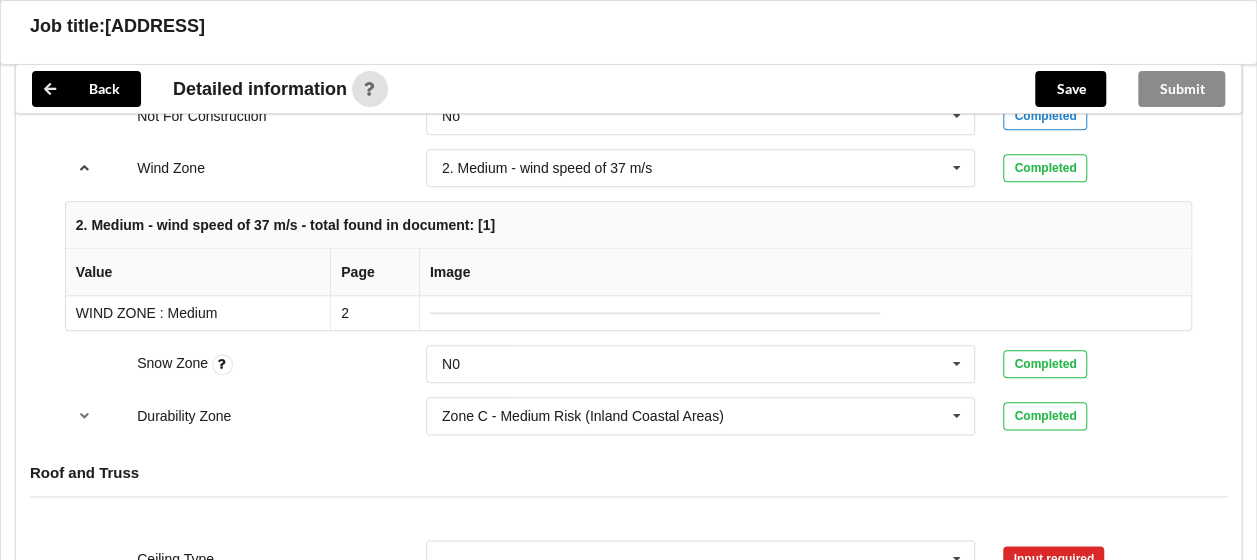 click at bounding box center [84, 168] 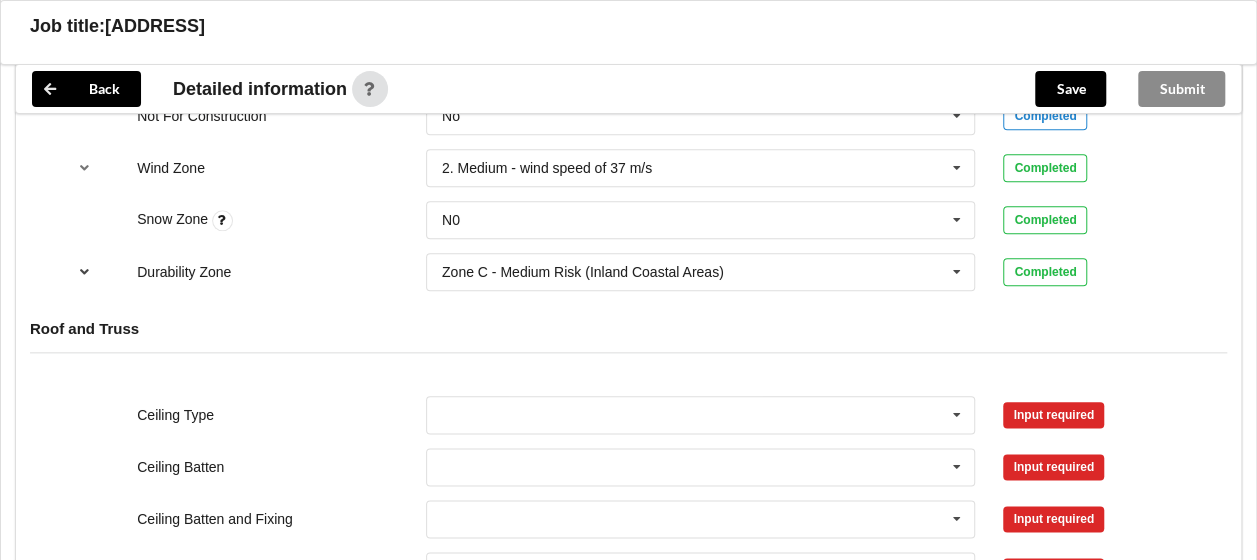 click at bounding box center [84, 271] 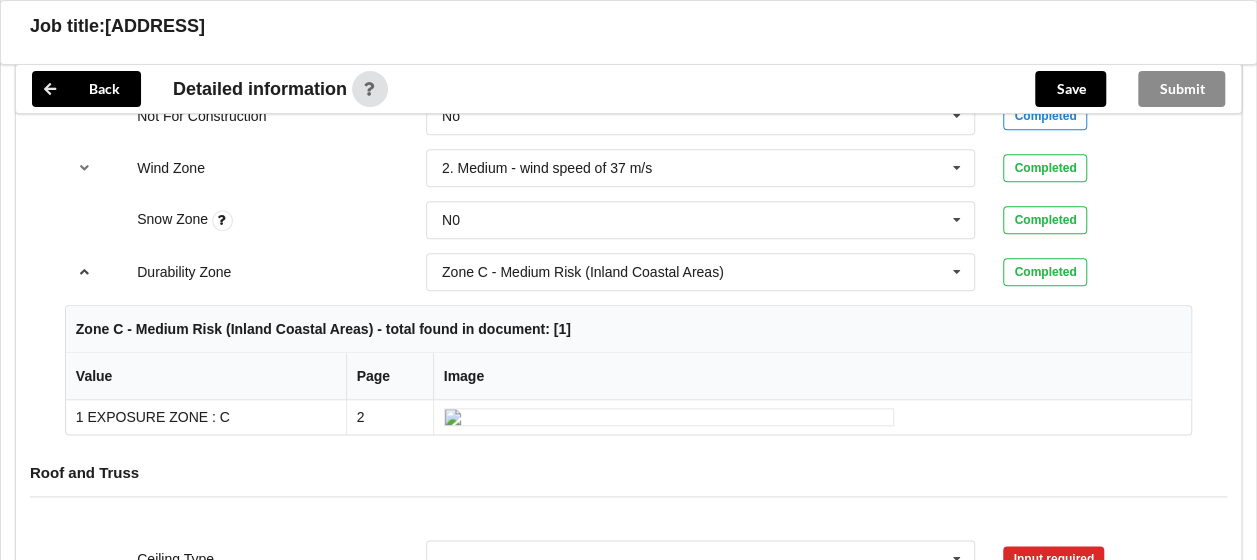 click at bounding box center [84, 271] 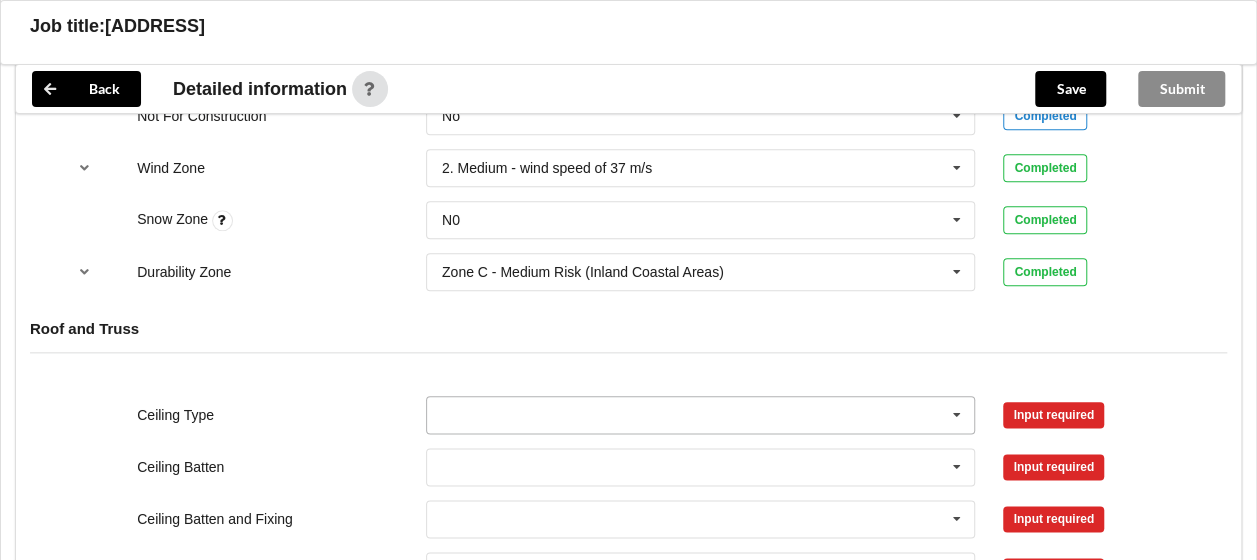 click at bounding box center (957, 415) 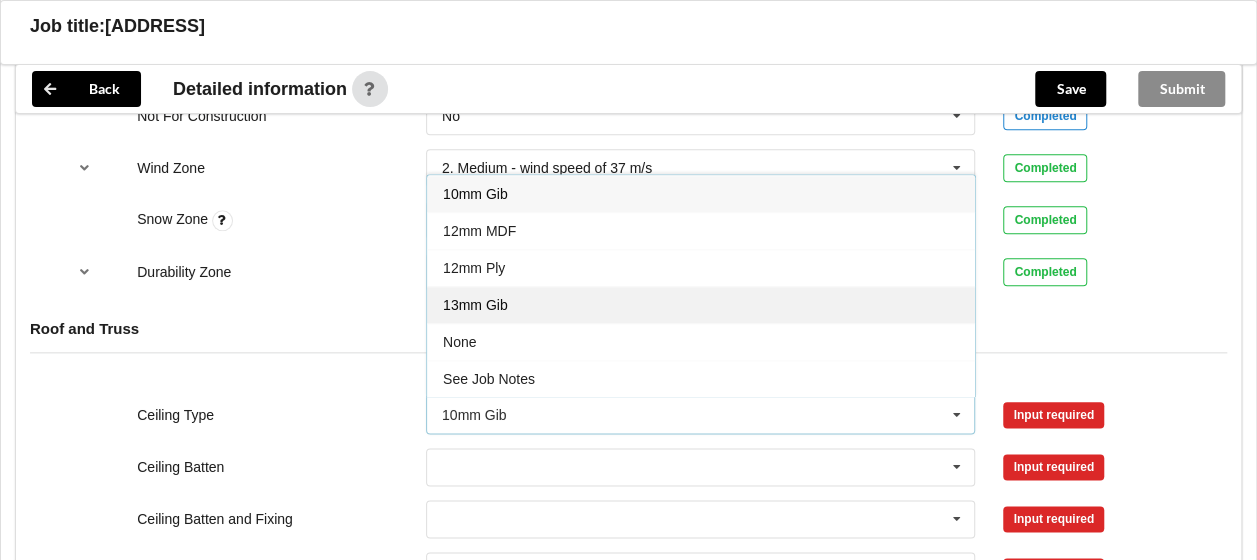 click on "13mm Gib" at bounding box center (701, 304) 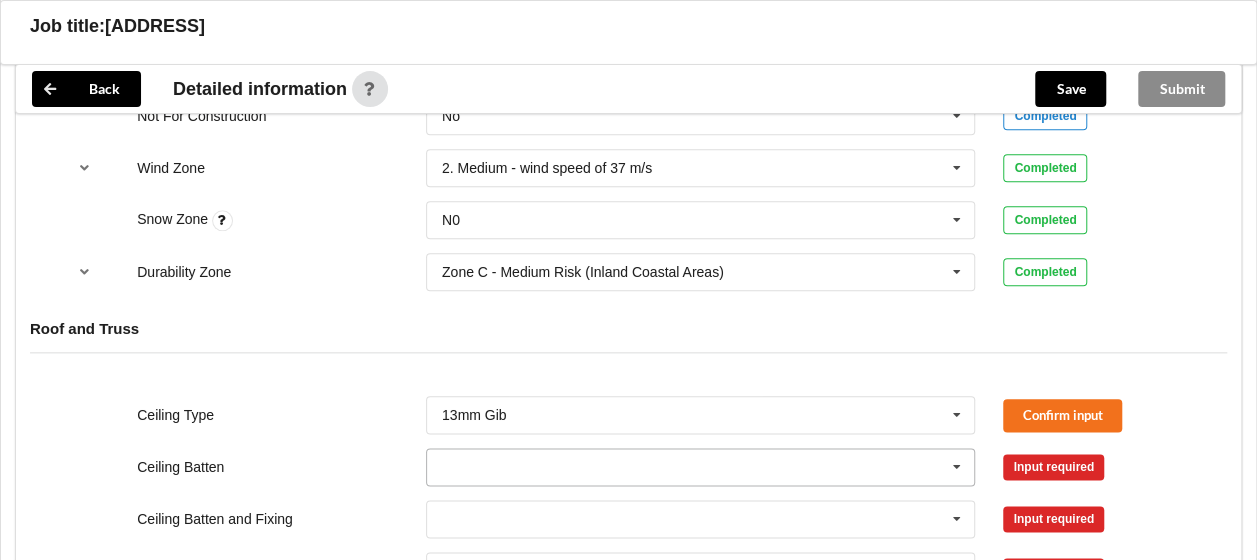 click at bounding box center (702, 467) 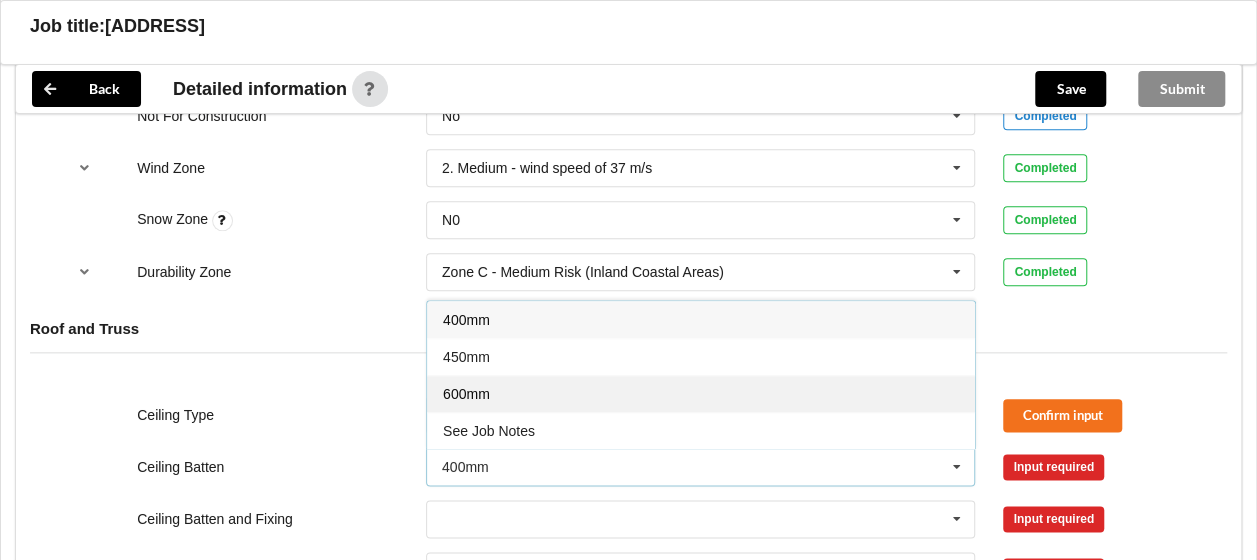 click on "600mm" at bounding box center [701, 393] 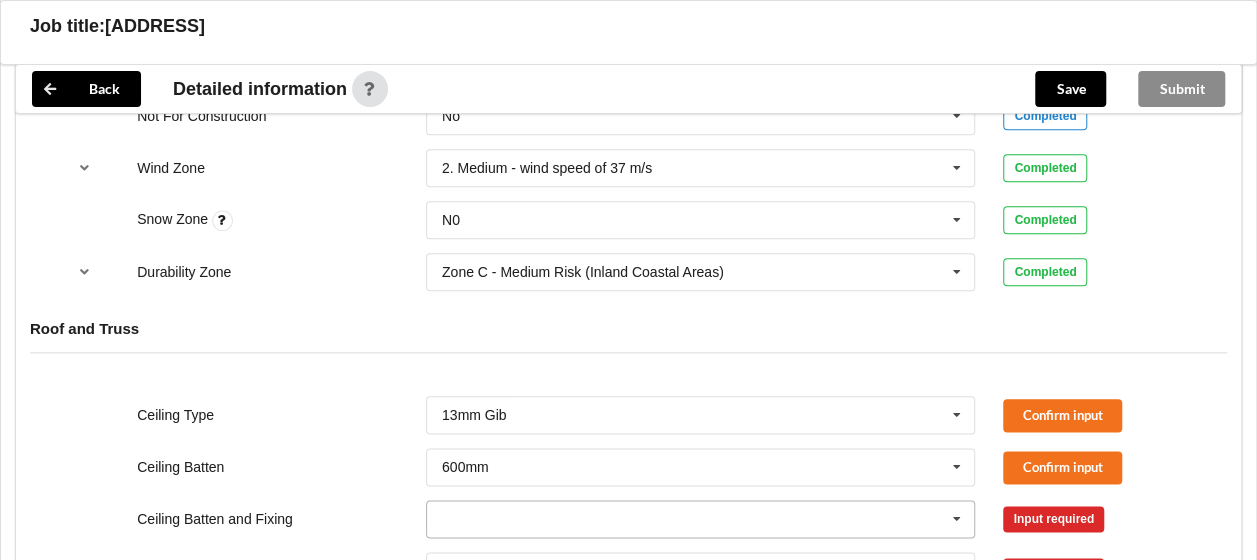 click at bounding box center (702, 519) 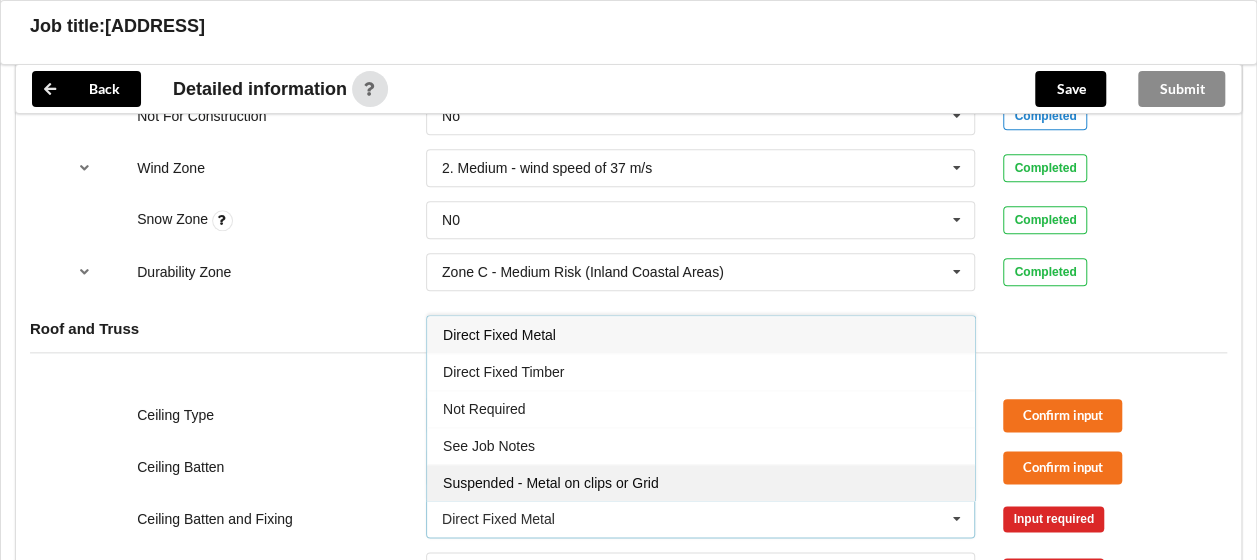 click on "Suspended - Metal on clips or Grid" at bounding box center (551, 483) 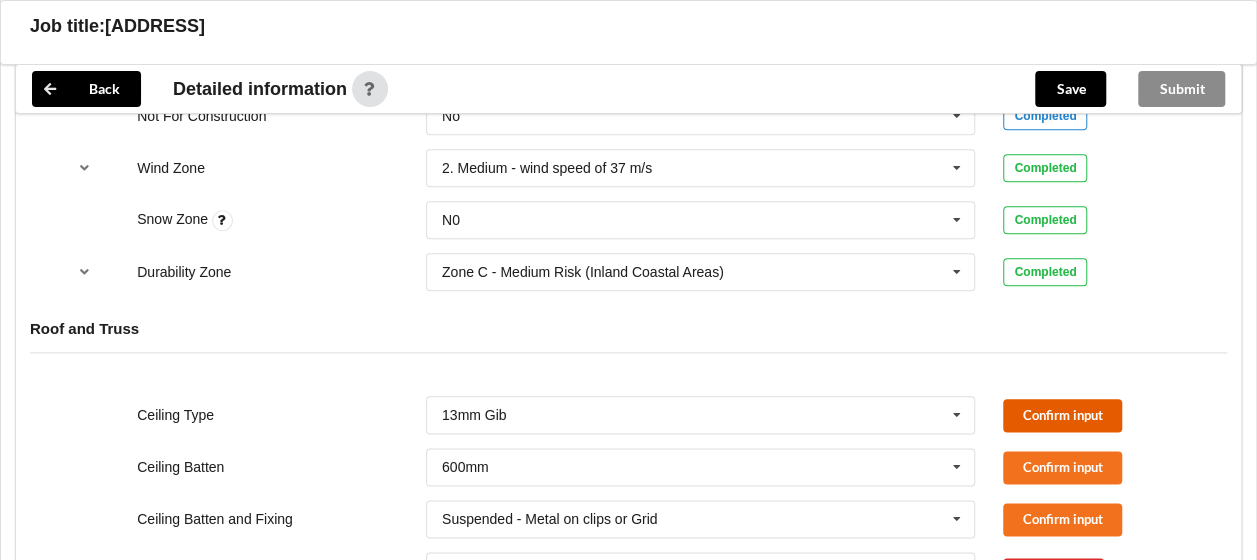 click on "Confirm input" at bounding box center [1062, 415] 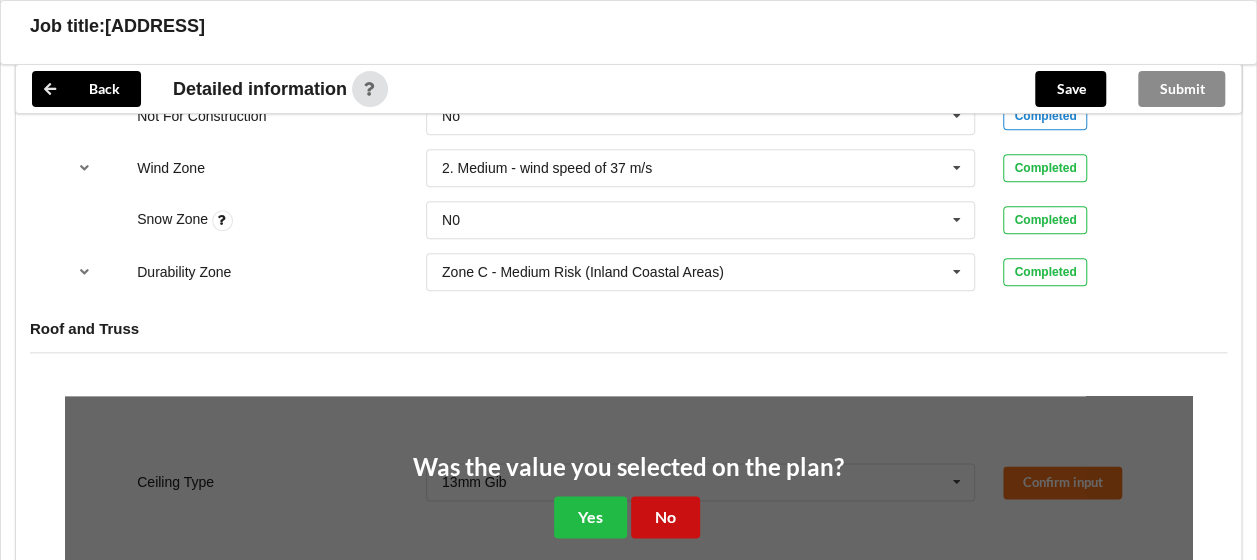 click on "No" at bounding box center (665, 516) 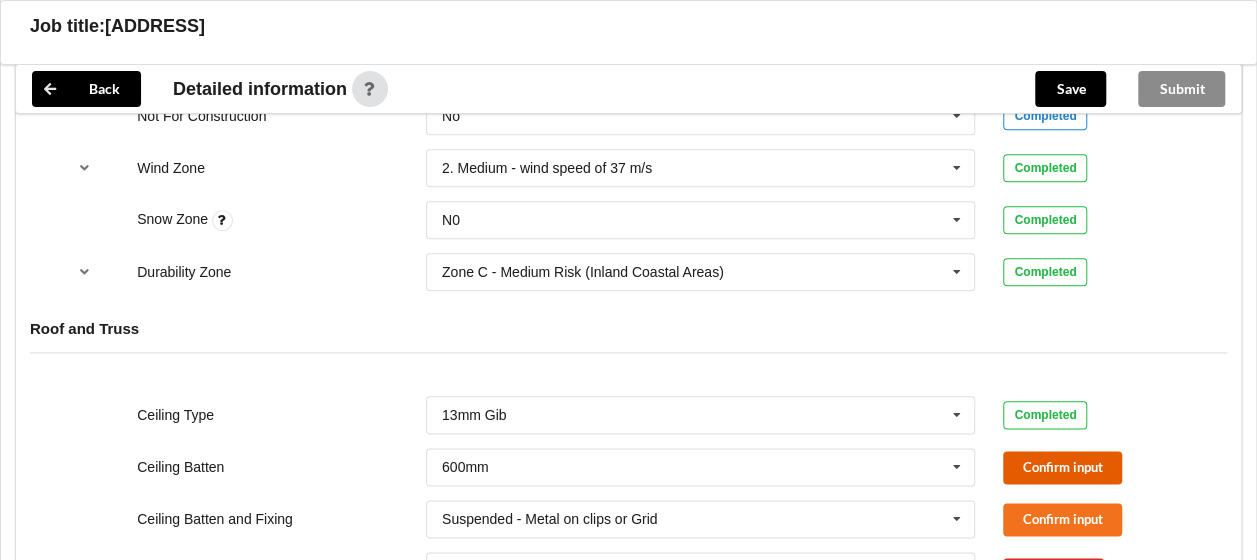 click on "Confirm input" at bounding box center (1062, 467) 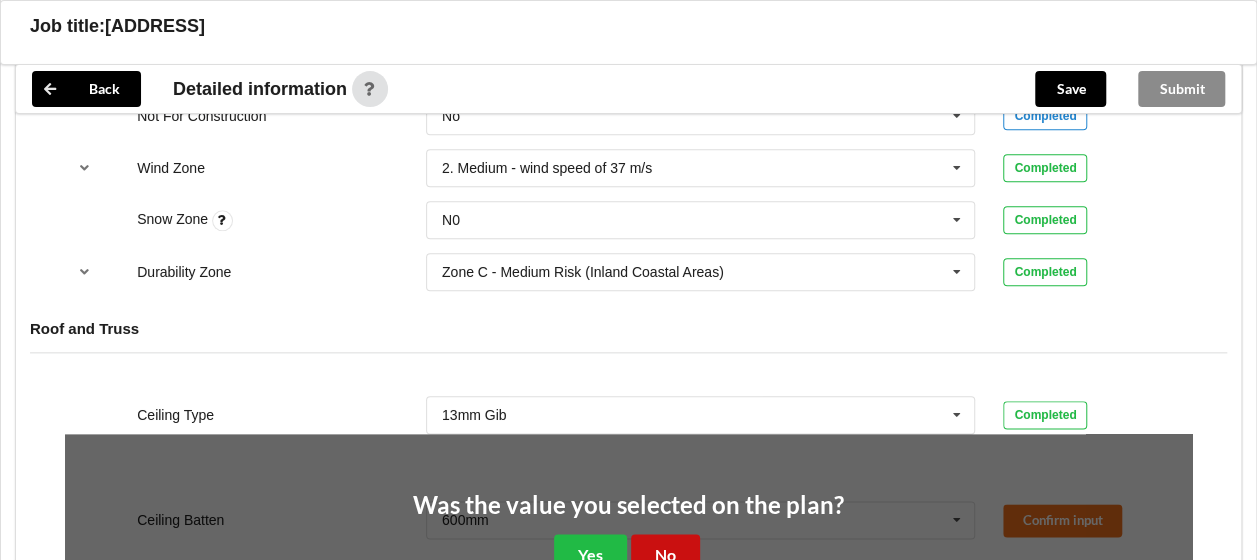 click on "No" at bounding box center (665, 554) 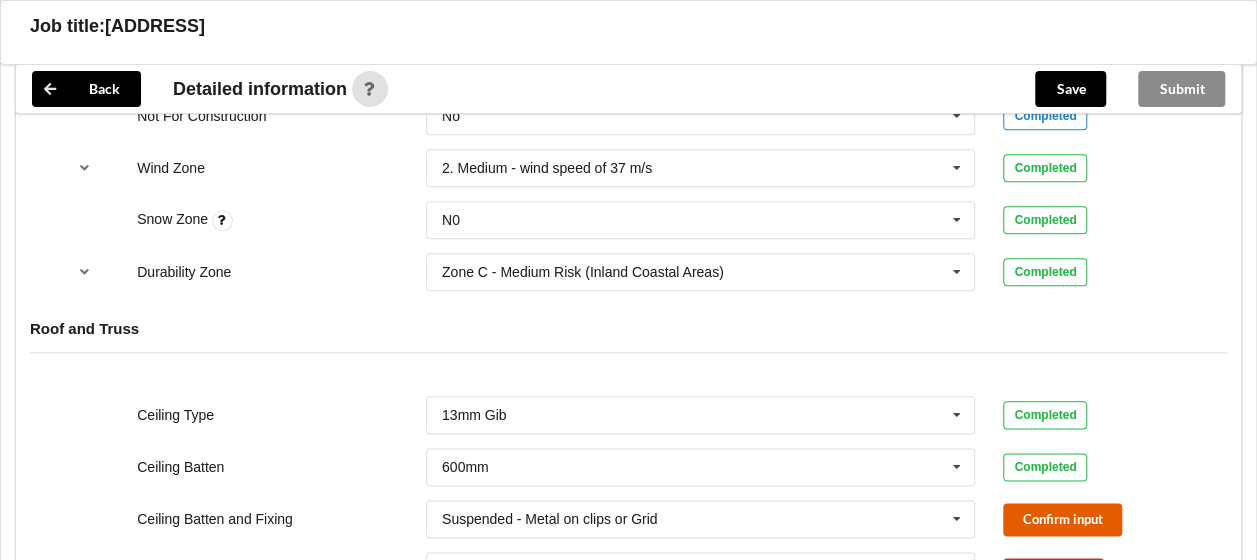 click on "Confirm input" at bounding box center (1062, 519) 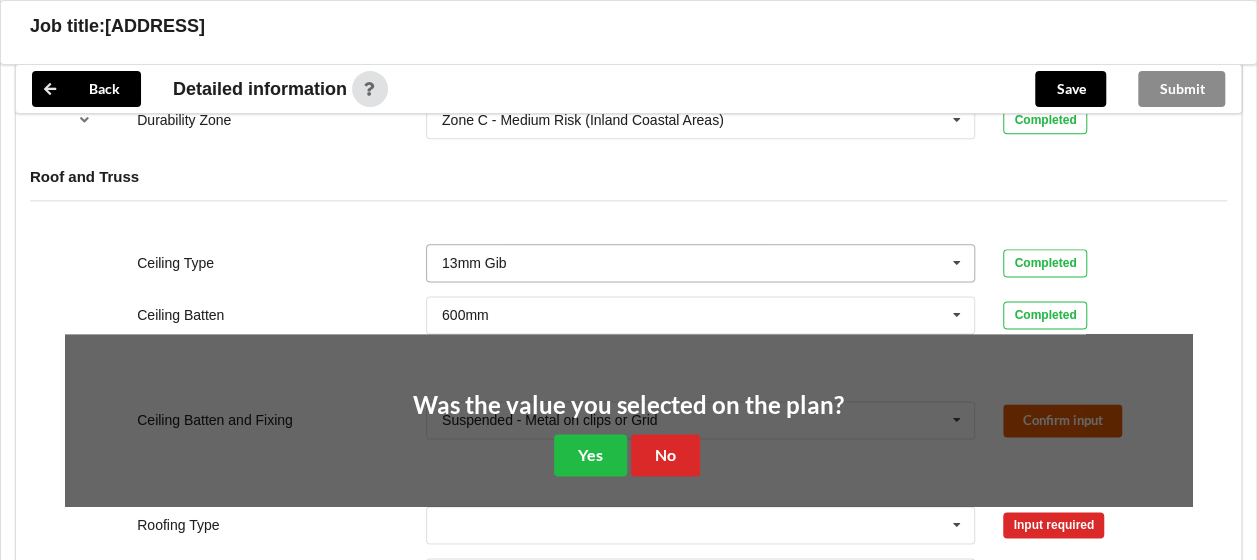 scroll, scrollTop: 1157, scrollLeft: 0, axis: vertical 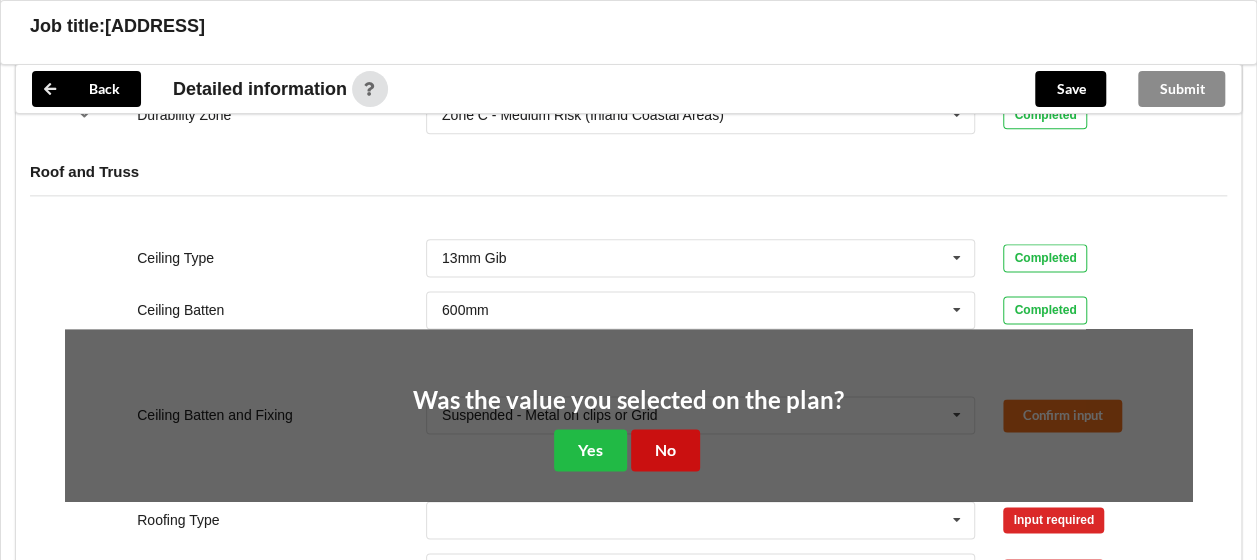 click on "No" at bounding box center [665, 449] 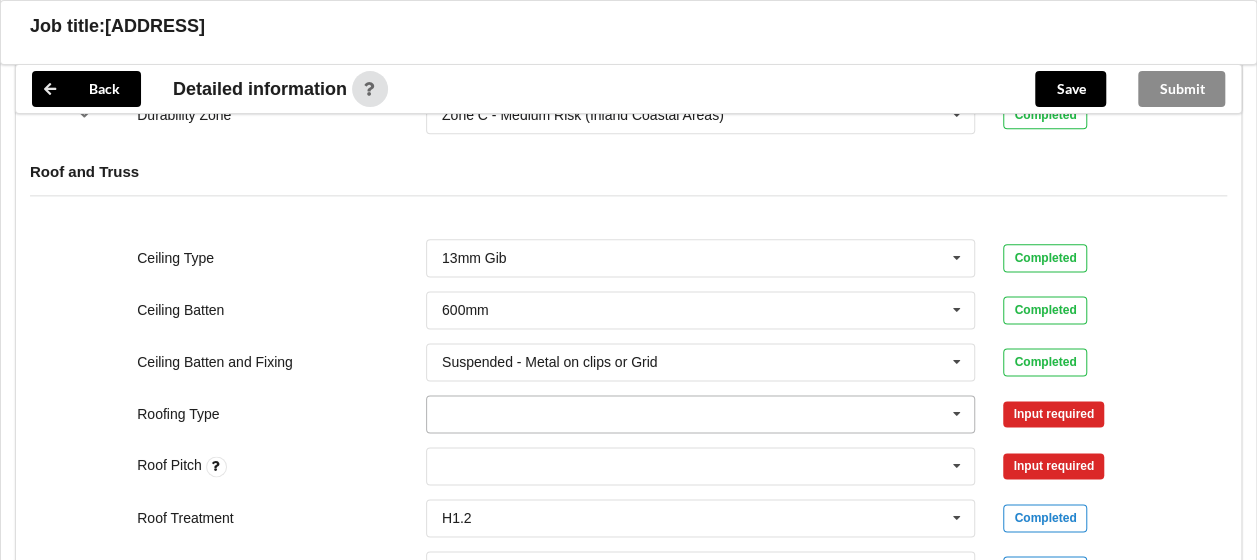 click at bounding box center (957, 414) 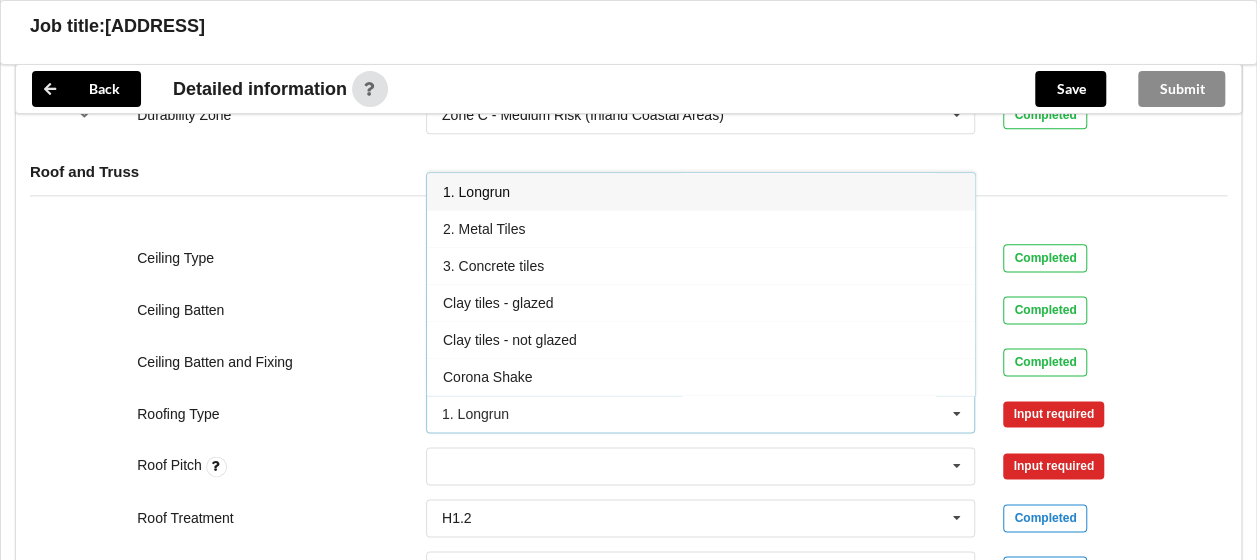 click on "1. Longrun" at bounding box center (701, 191) 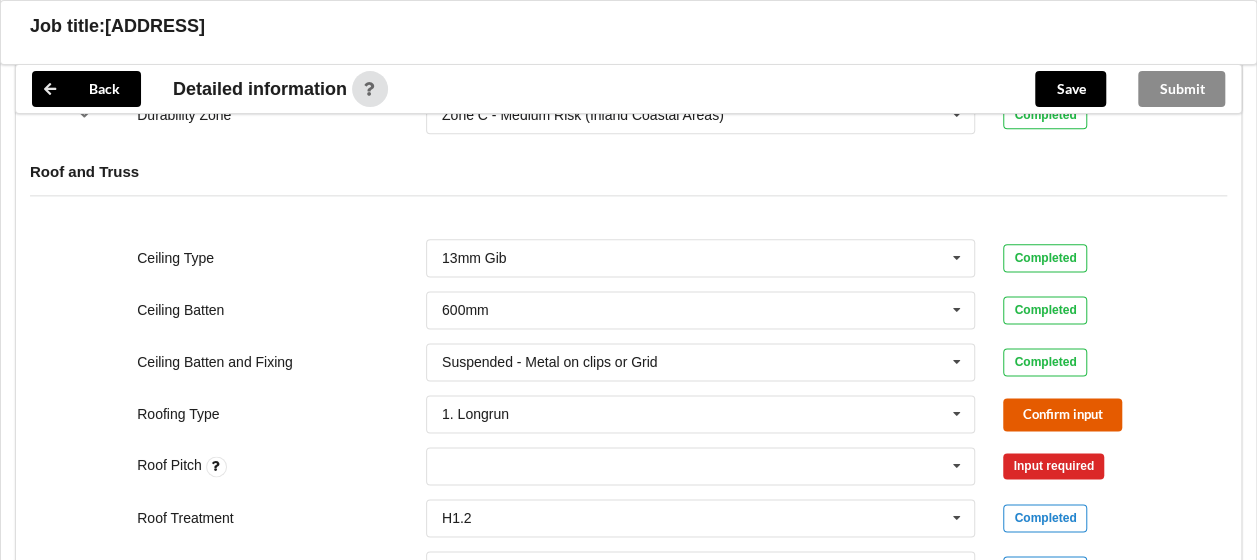 click on "Confirm input" at bounding box center [1062, 414] 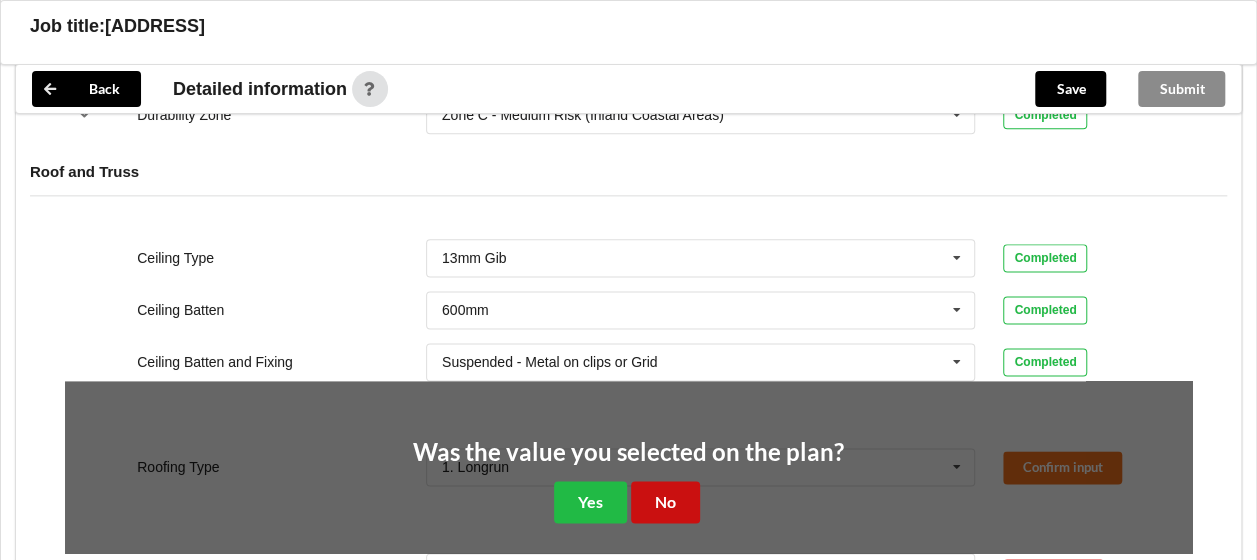 click on "No" at bounding box center [665, 501] 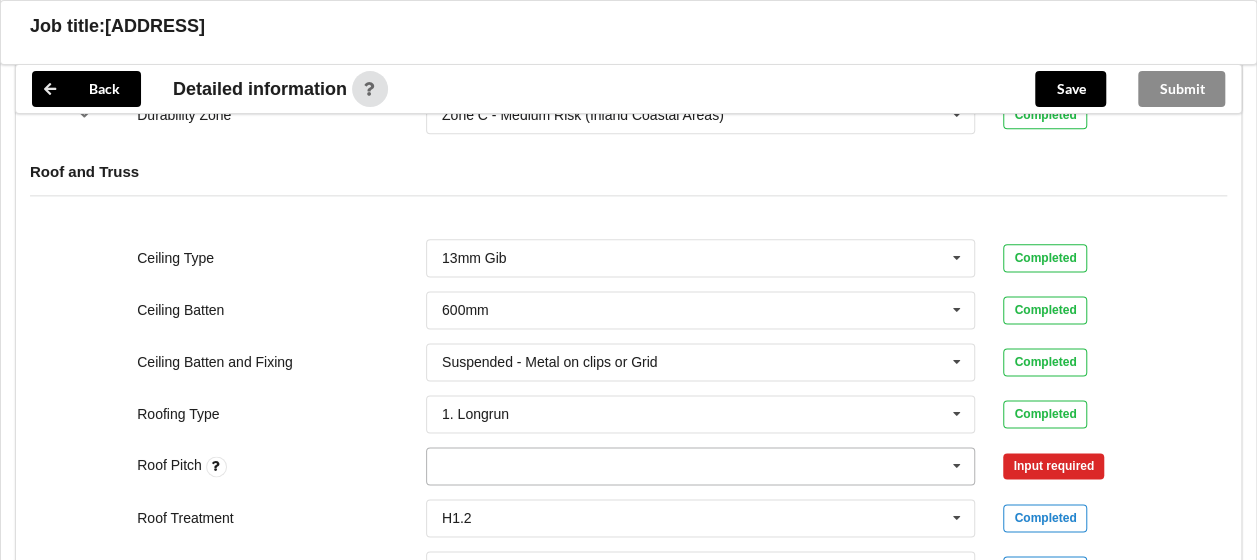 click on "None" at bounding box center [701, 466] 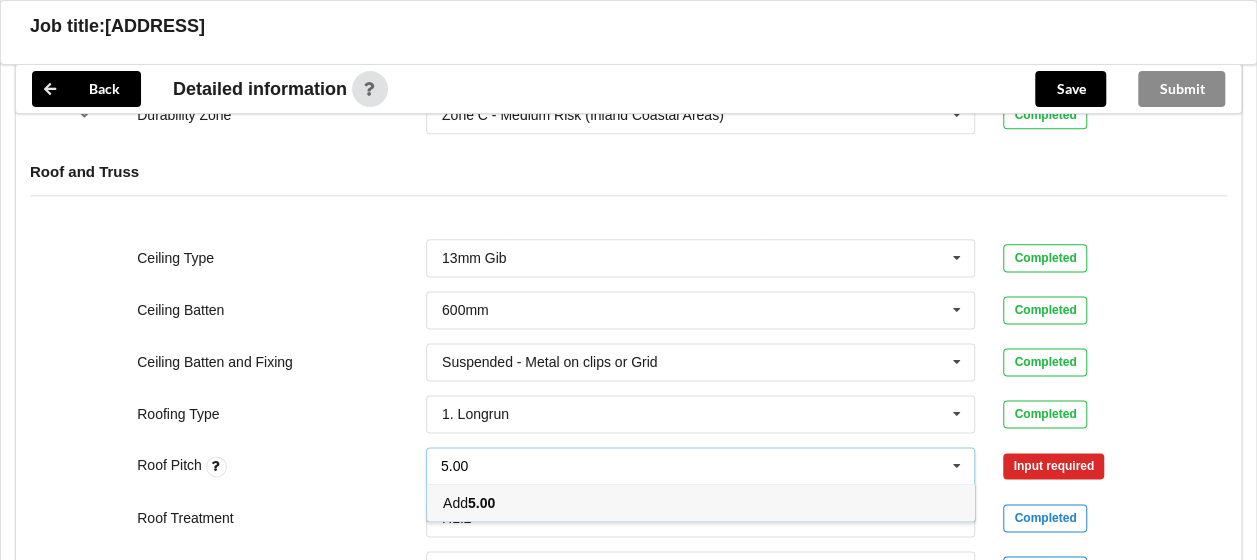 type on "5.00" 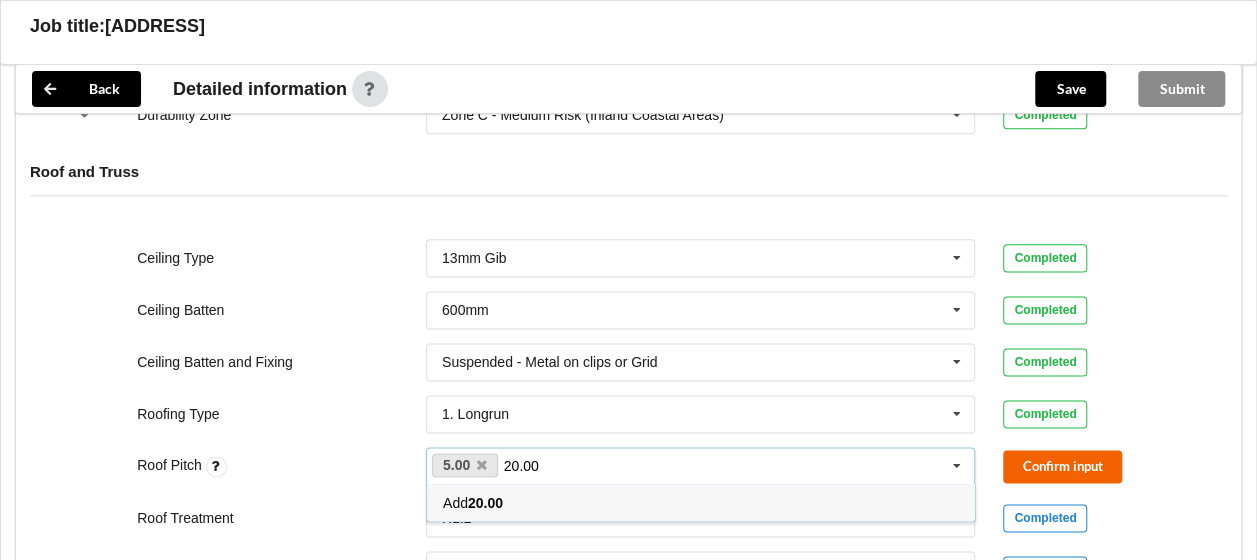 type on "20.00" 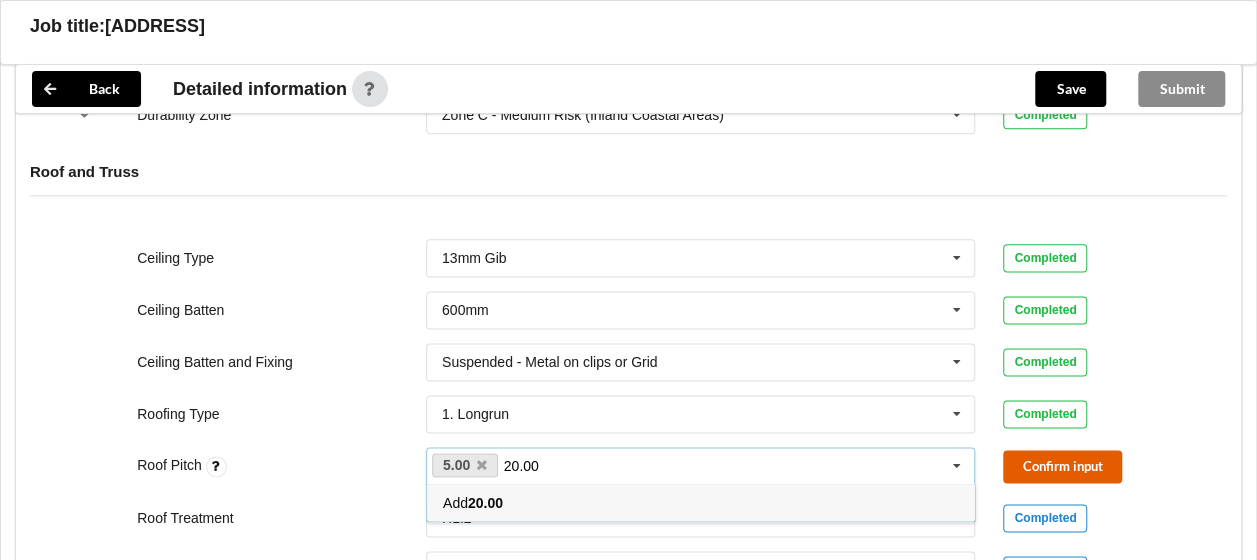 type 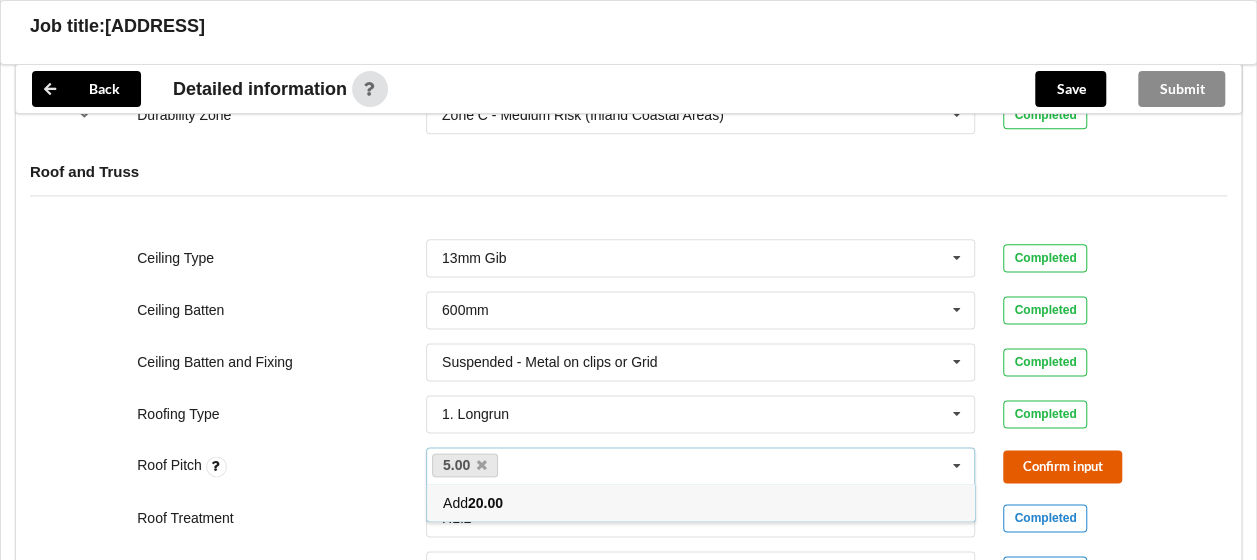 click on "Confirm input" at bounding box center (1062, 466) 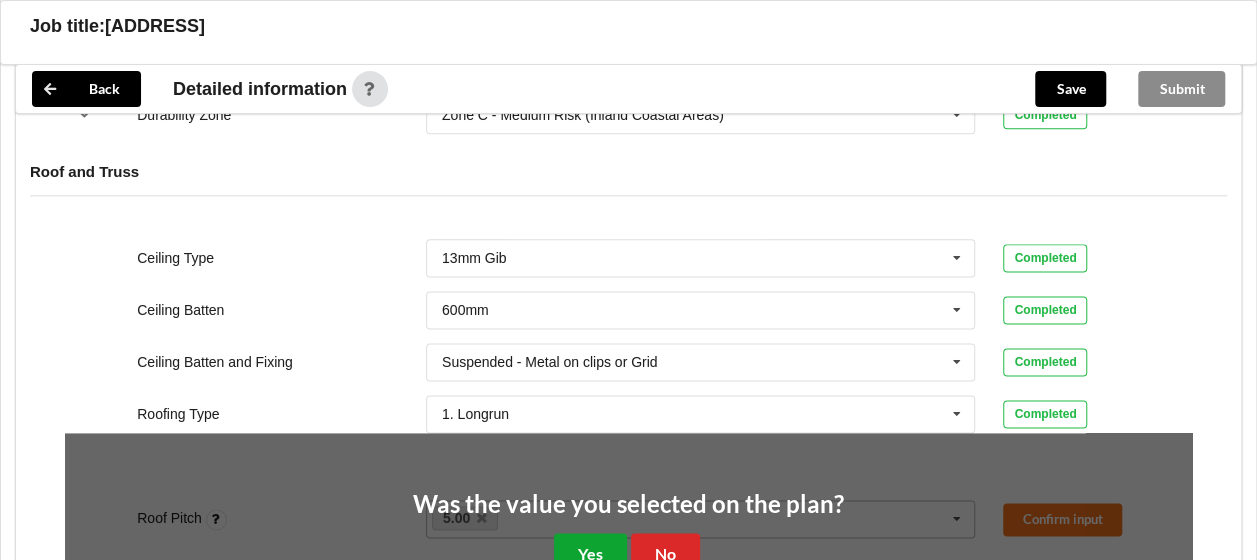 click on "Yes" at bounding box center (590, 553) 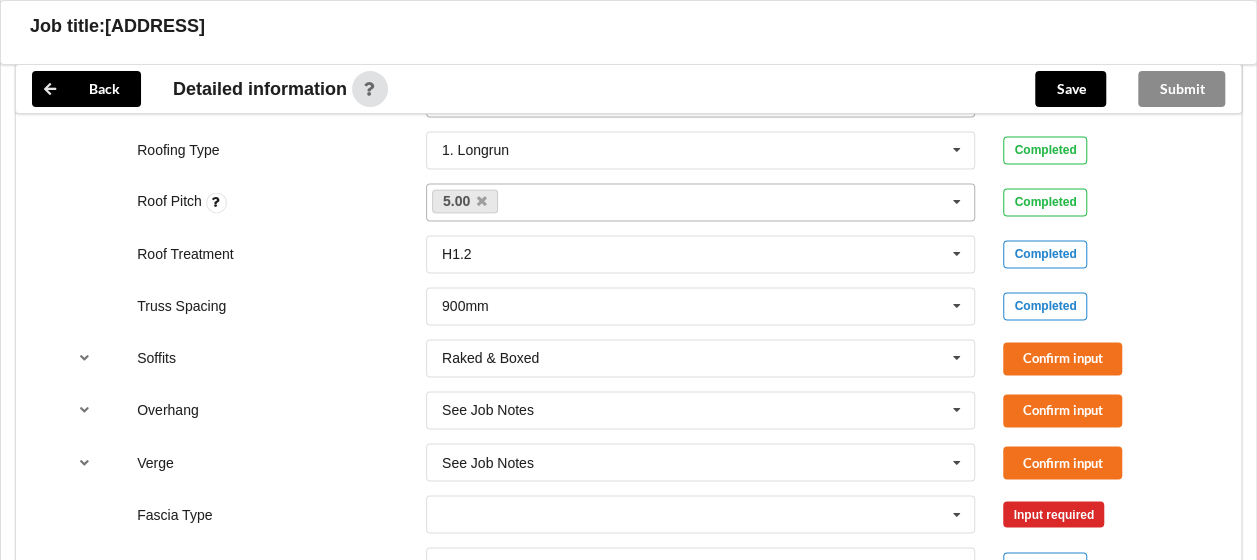 scroll, scrollTop: 1422, scrollLeft: 0, axis: vertical 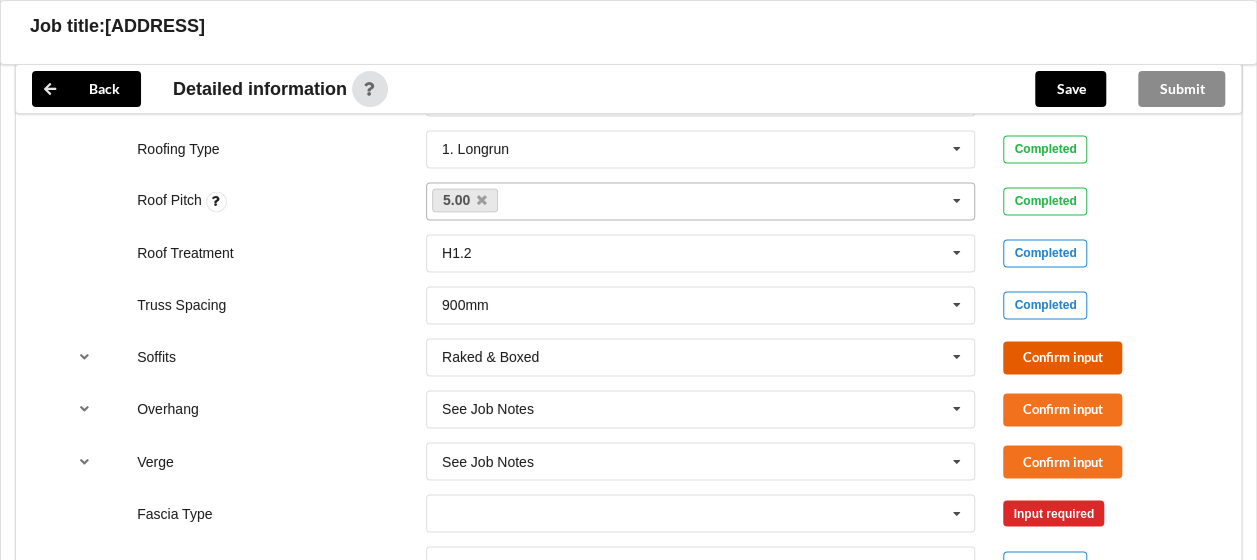 click on "Confirm input" at bounding box center (1062, 357) 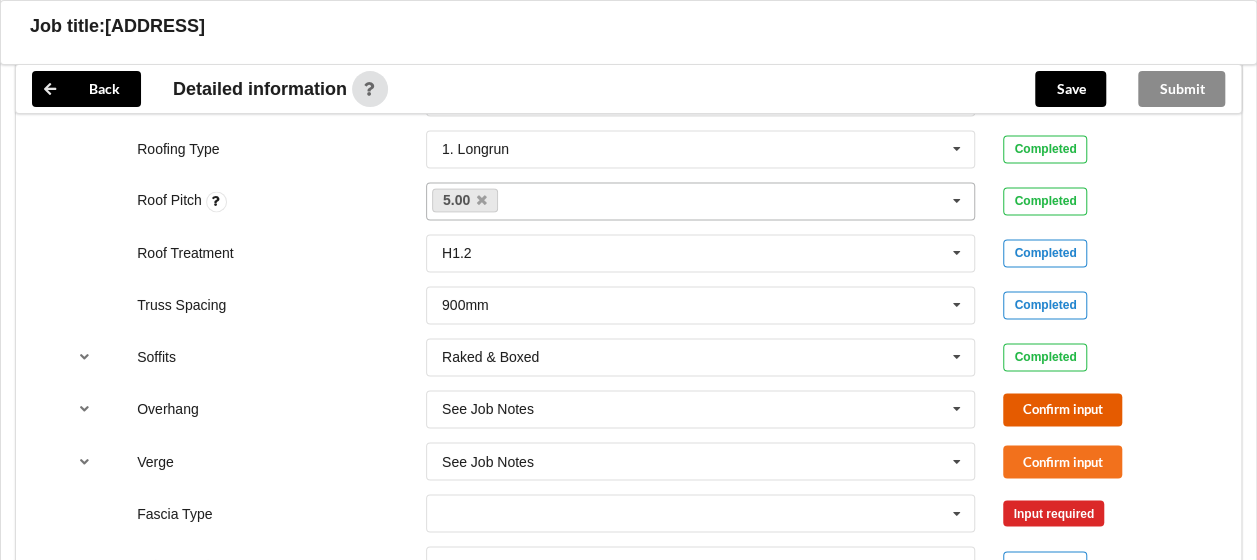 click on "Confirm input" at bounding box center (1062, 409) 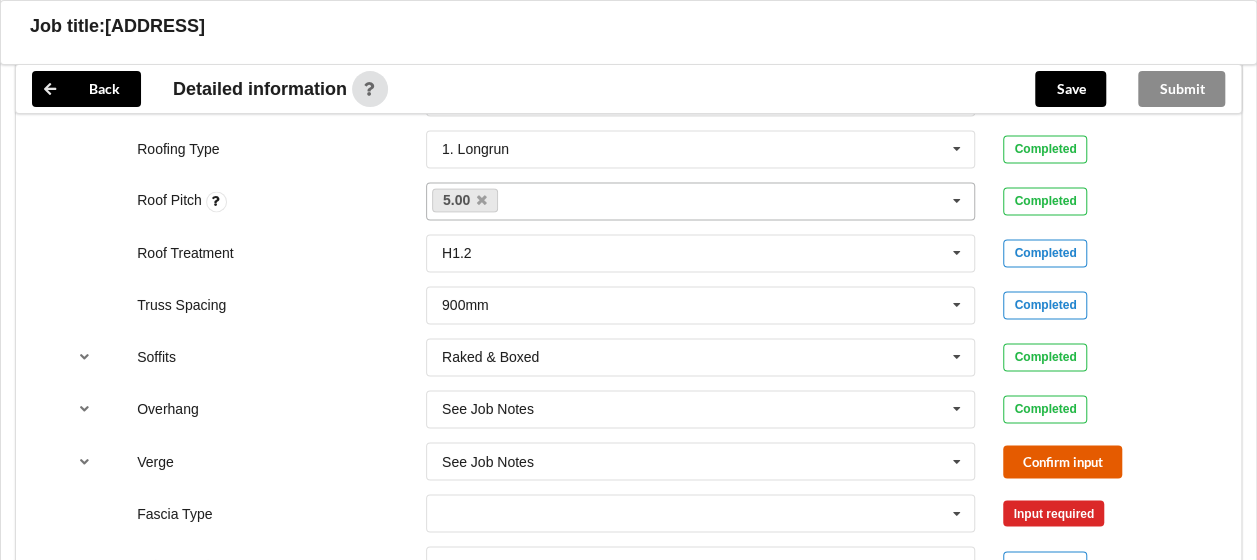 click on "Confirm input" at bounding box center (1062, 461) 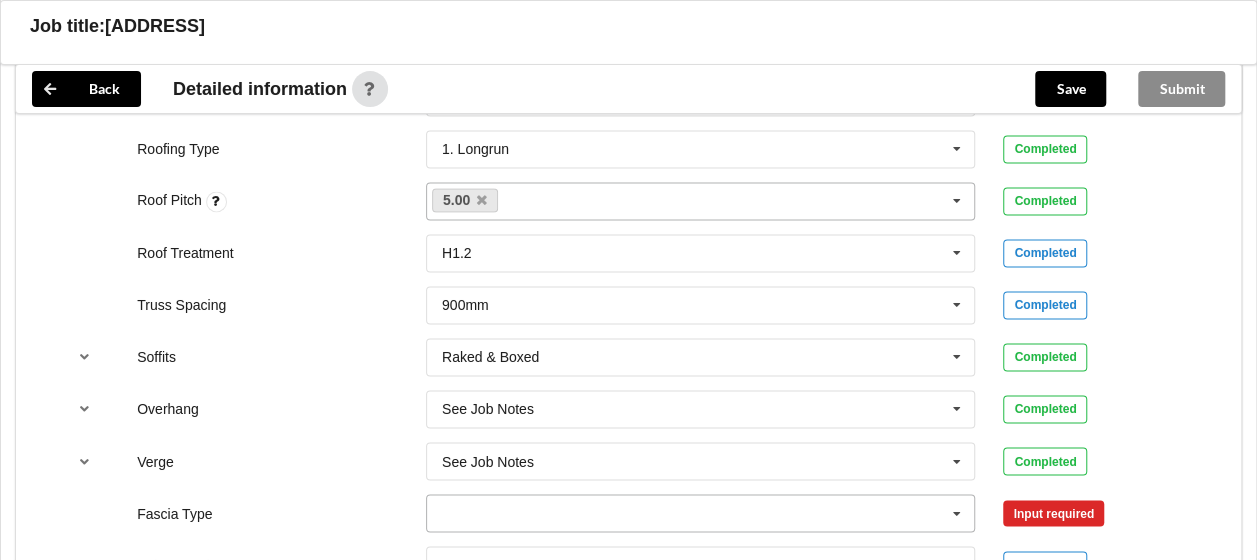 click at bounding box center (957, 513) 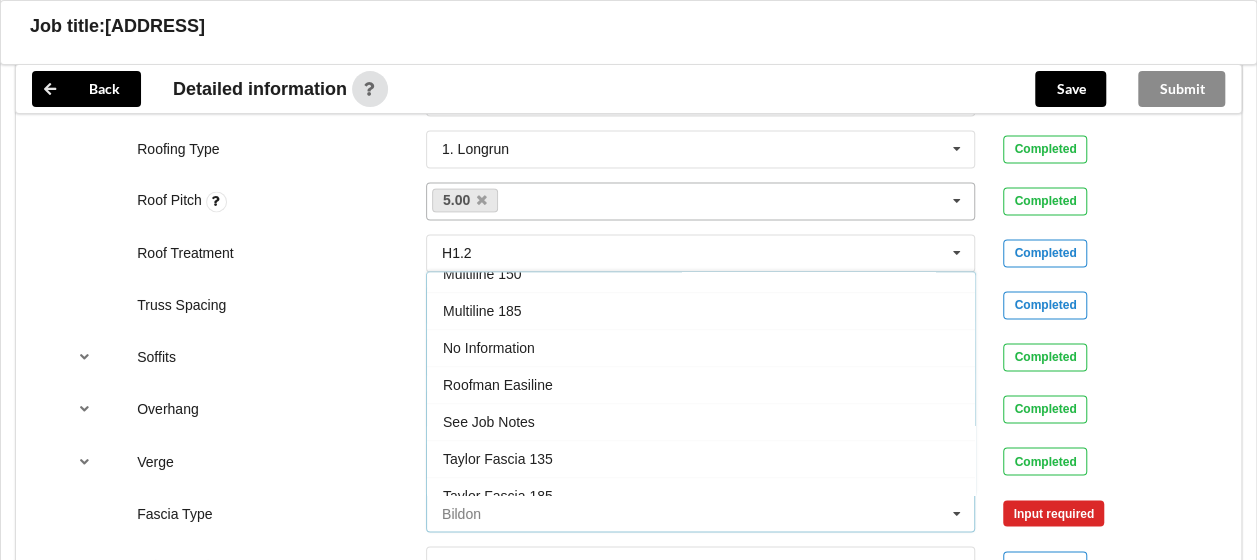 scroll, scrollTop: 611, scrollLeft: 0, axis: vertical 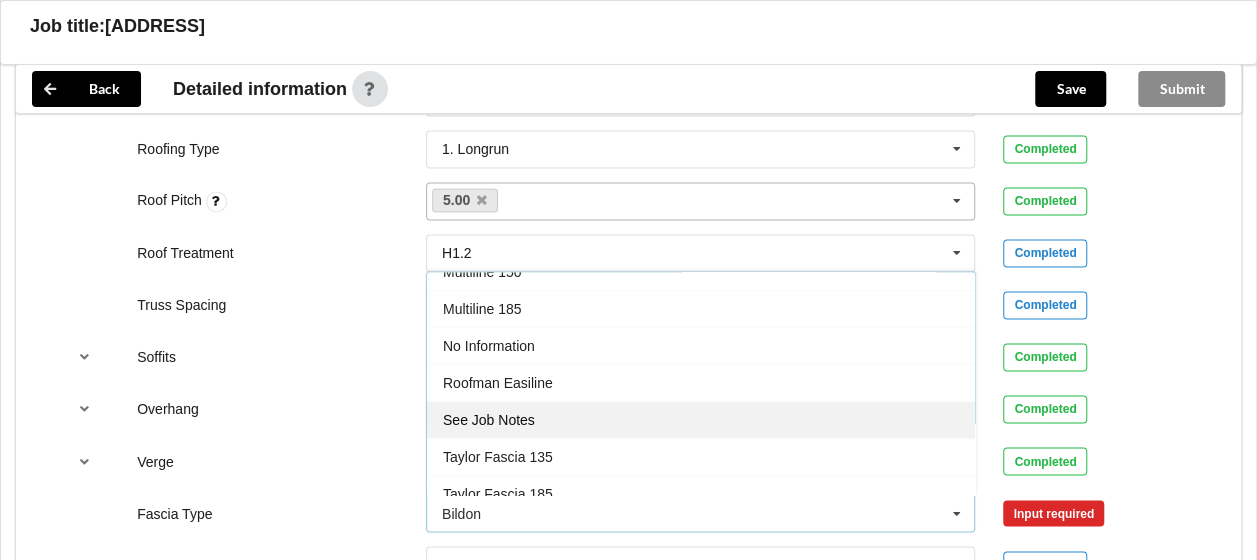 click on "See Job Notes" at bounding box center (701, 419) 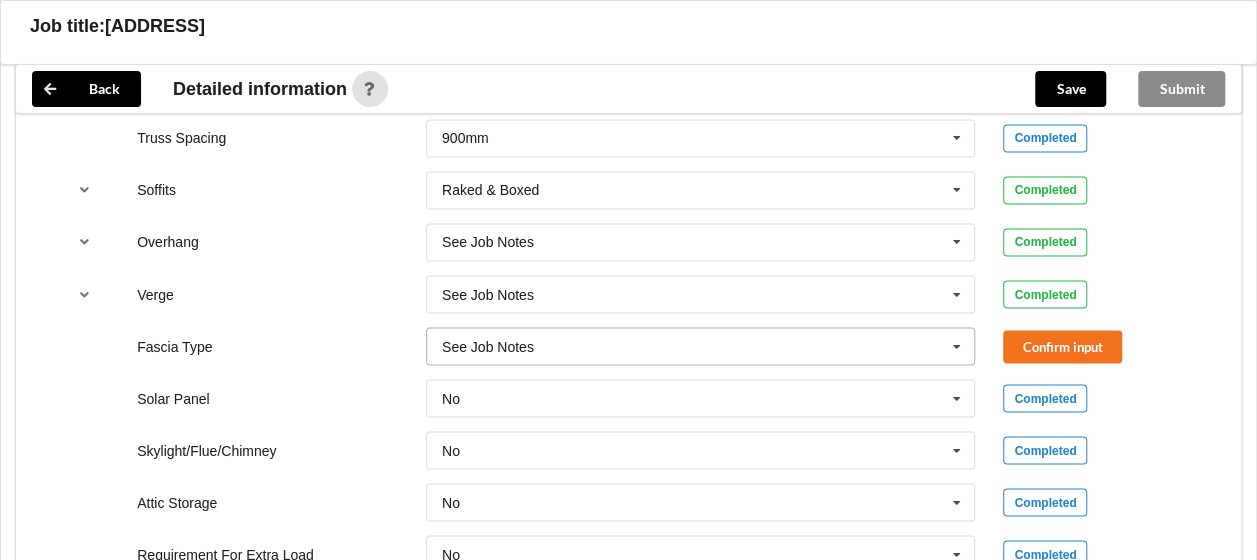 scroll, scrollTop: 1602, scrollLeft: 0, axis: vertical 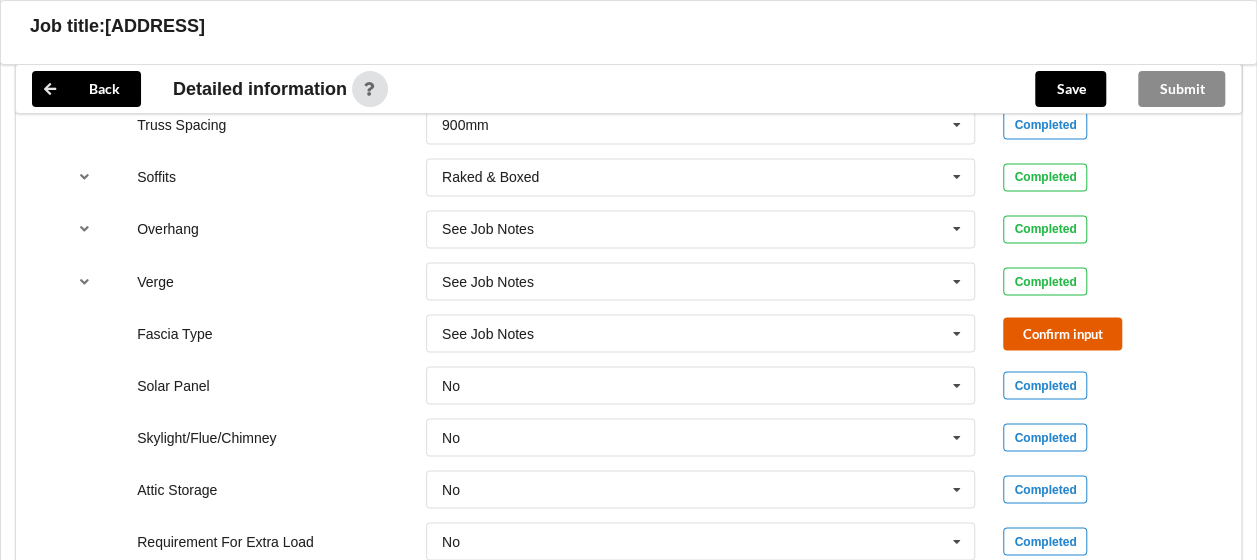 click on "Confirm input" at bounding box center (1062, 333) 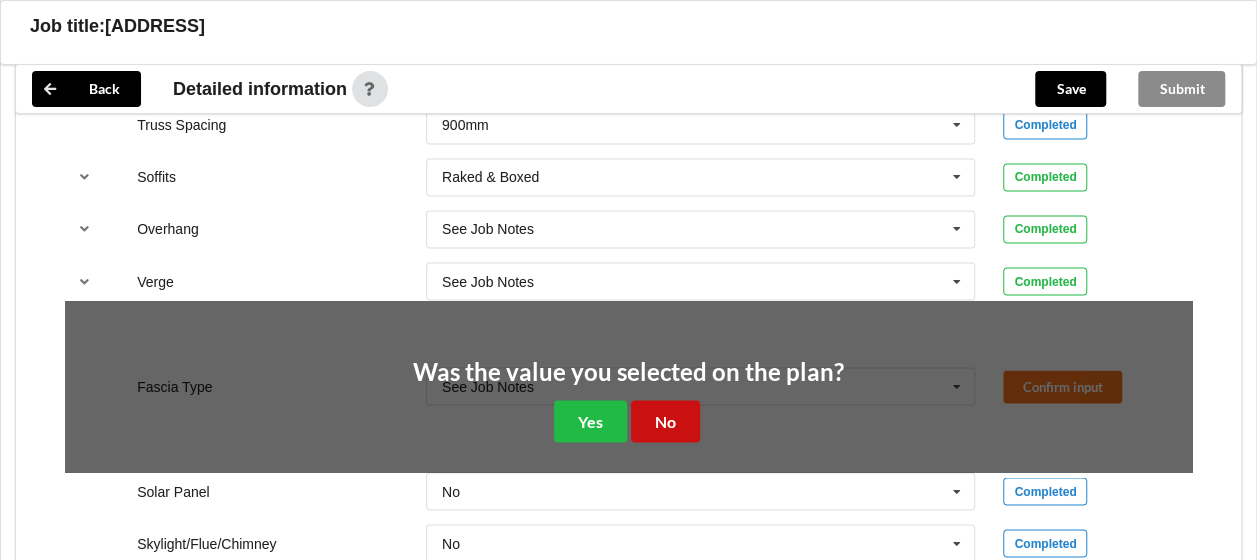 click on "No" at bounding box center [665, 420] 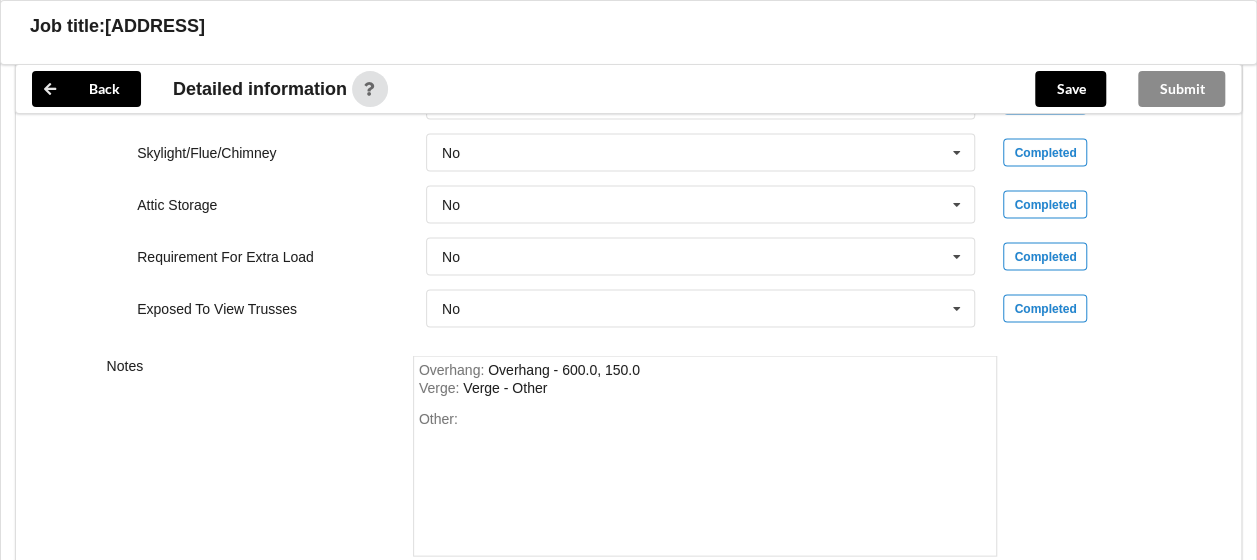scroll, scrollTop: 1887, scrollLeft: 0, axis: vertical 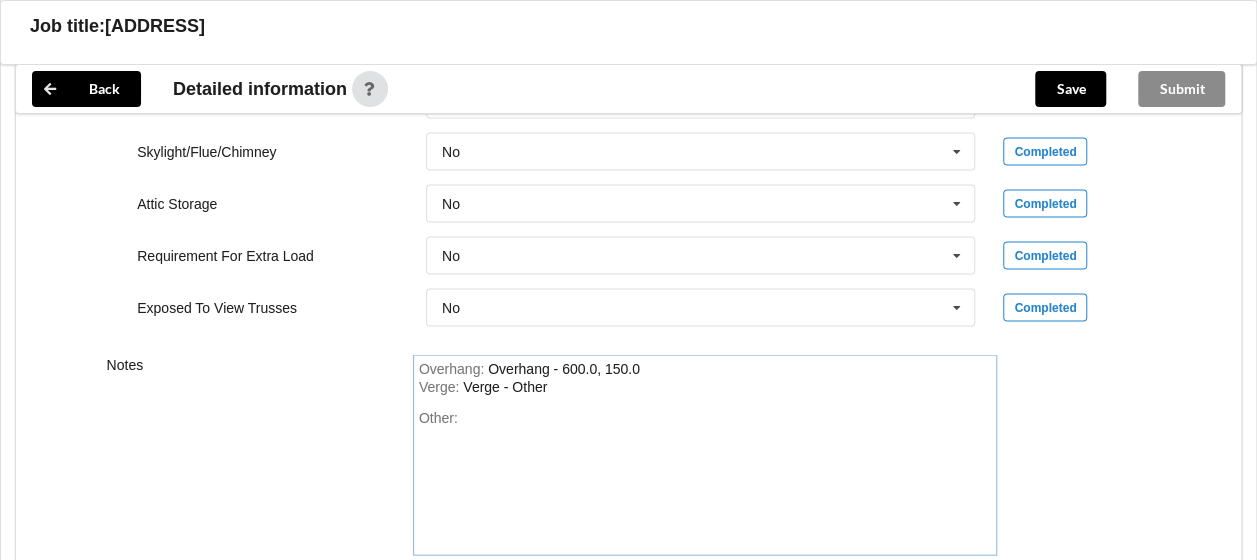 click on "Overhang :   Overhang - 600.0, 150.0" at bounding box center [705, 370] 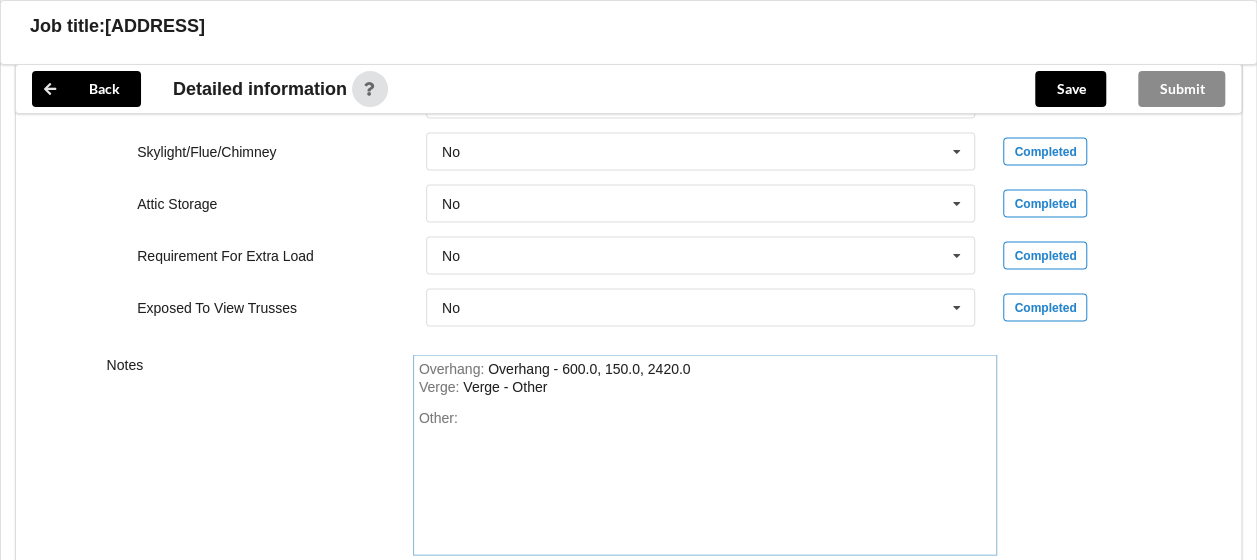 click on "Other:" at bounding box center [705, 480] 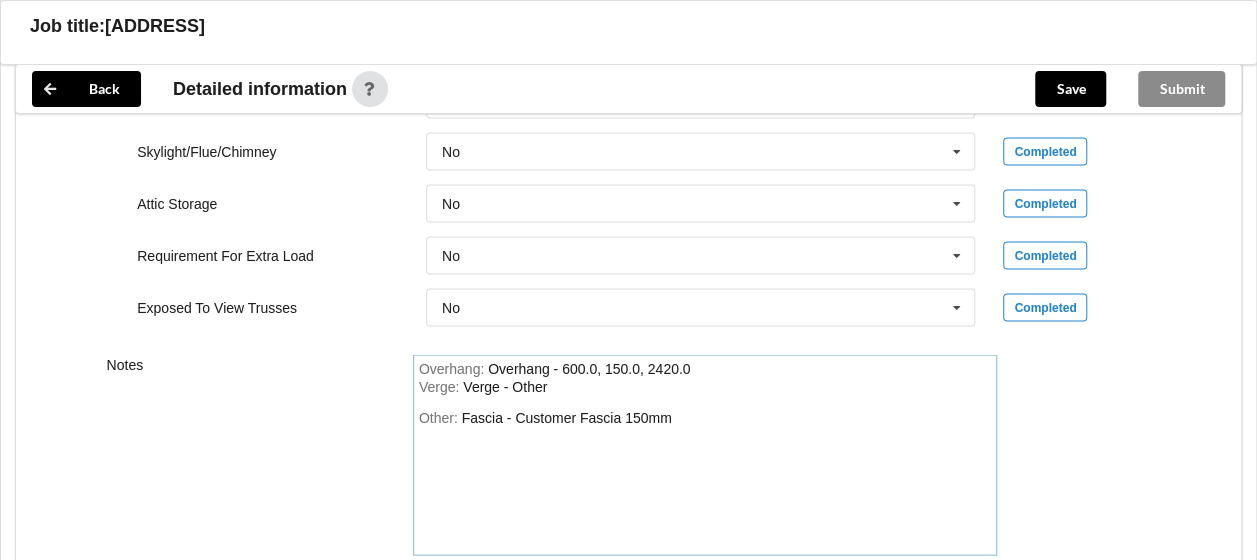 scroll, scrollTop: 2151, scrollLeft: 0, axis: vertical 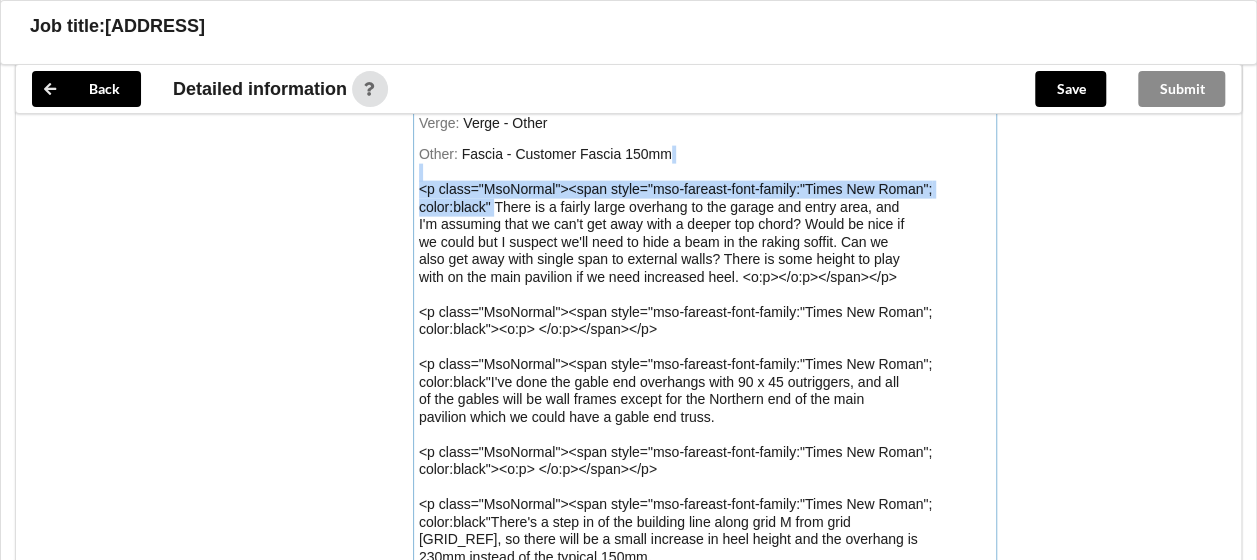 drag, startPoint x: 497, startPoint y: 200, endPoint x: 410, endPoint y: 166, distance: 93.40771 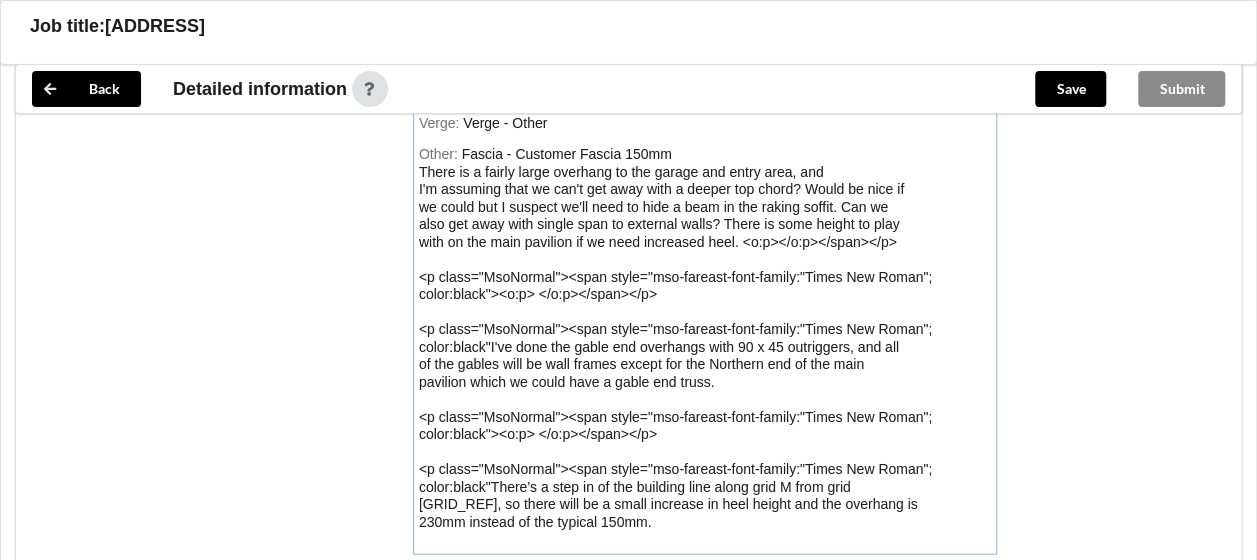 click on "[COMPONENT] - Customer [COMPONENT] 150mm There is a fairly large overhang to the garage and entry area, and I'm assuming that we can't get away with a deeper top chord? Would be nice if we could but I suspect we'll need to hide a beam in the raking soffit. Can we also get away with single span to external walls? There is some height to play with on the main pavilion if we need increased heel. I've done the gable end overhangs with 90 x 45 outriggers, and all of the gables will be wall frames except for the Northern end of the main pavilion which we could have a gable end truss." at bounding box center [675, 338] 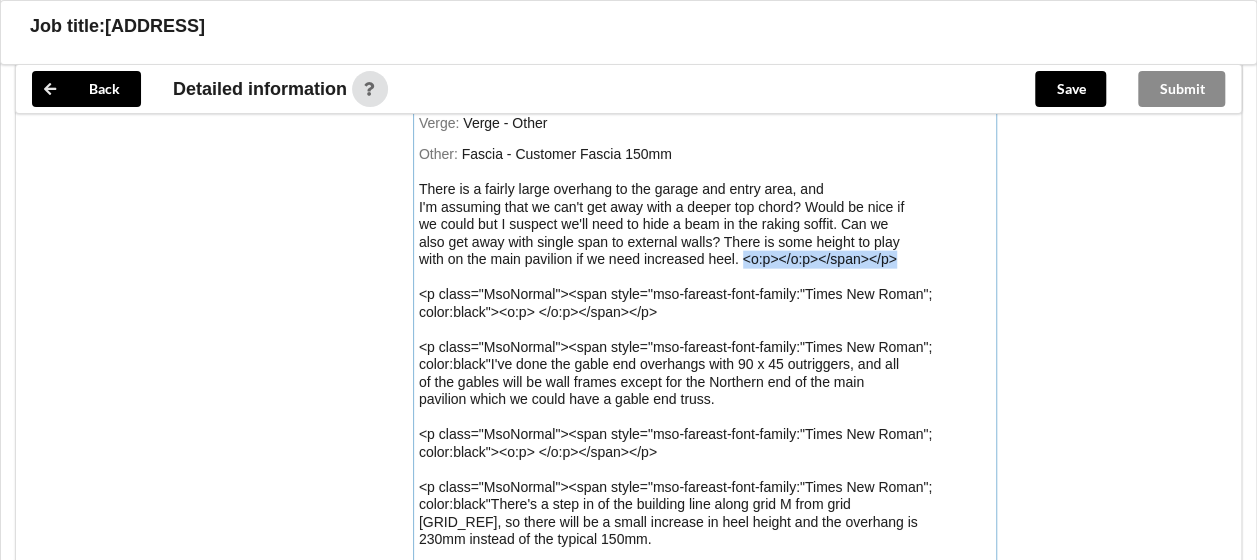 drag, startPoint x: 895, startPoint y: 258, endPoint x: 740, endPoint y: 258, distance: 155 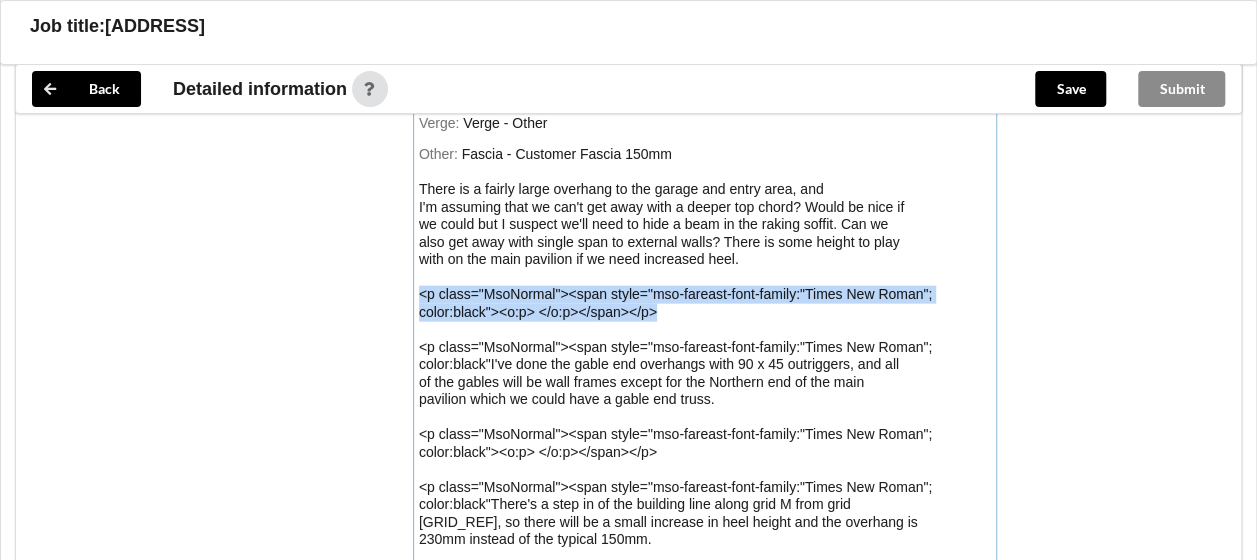drag, startPoint x: 662, startPoint y: 302, endPoint x: 402, endPoint y: 284, distance: 260.62234 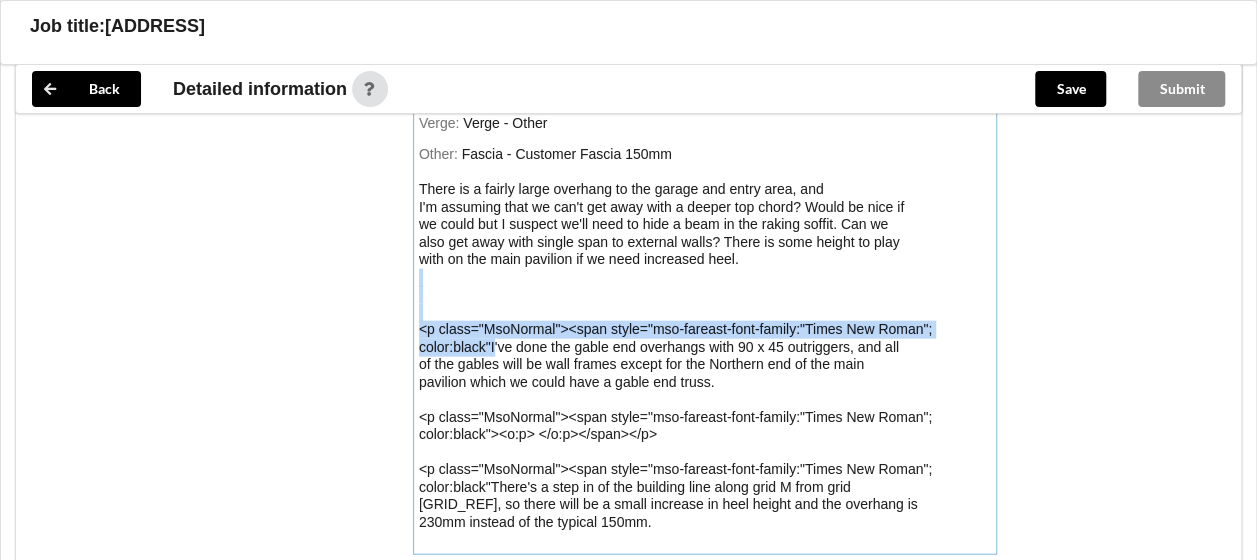 drag, startPoint x: 498, startPoint y: 342, endPoint x: 417, endPoint y: 286, distance: 98.47334 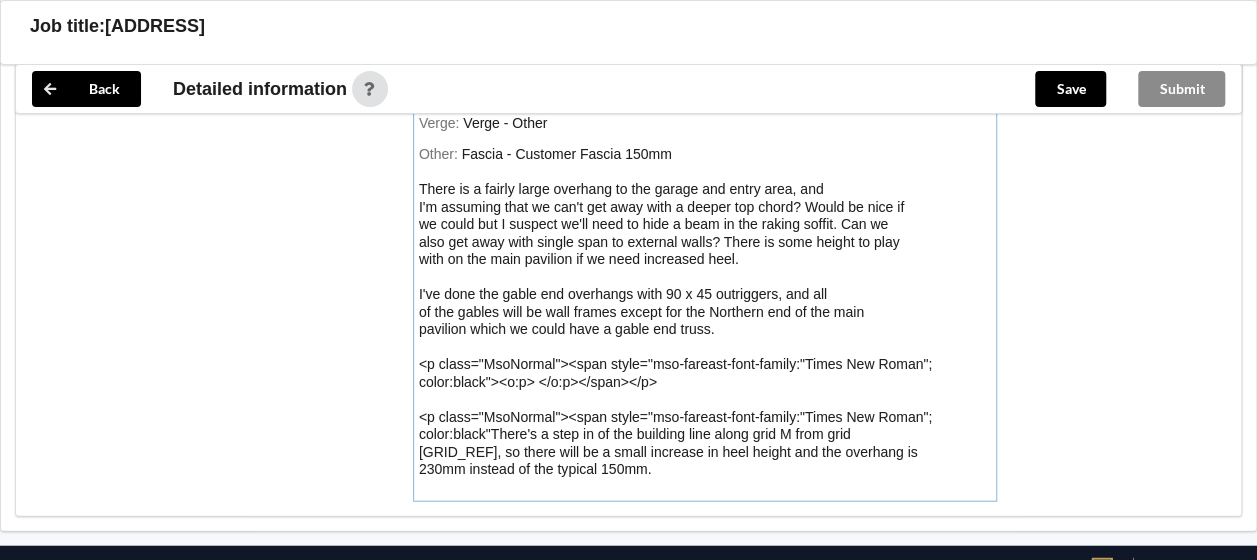 drag, startPoint x: 880, startPoint y: 326, endPoint x: 719, endPoint y: 321, distance: 161.07762 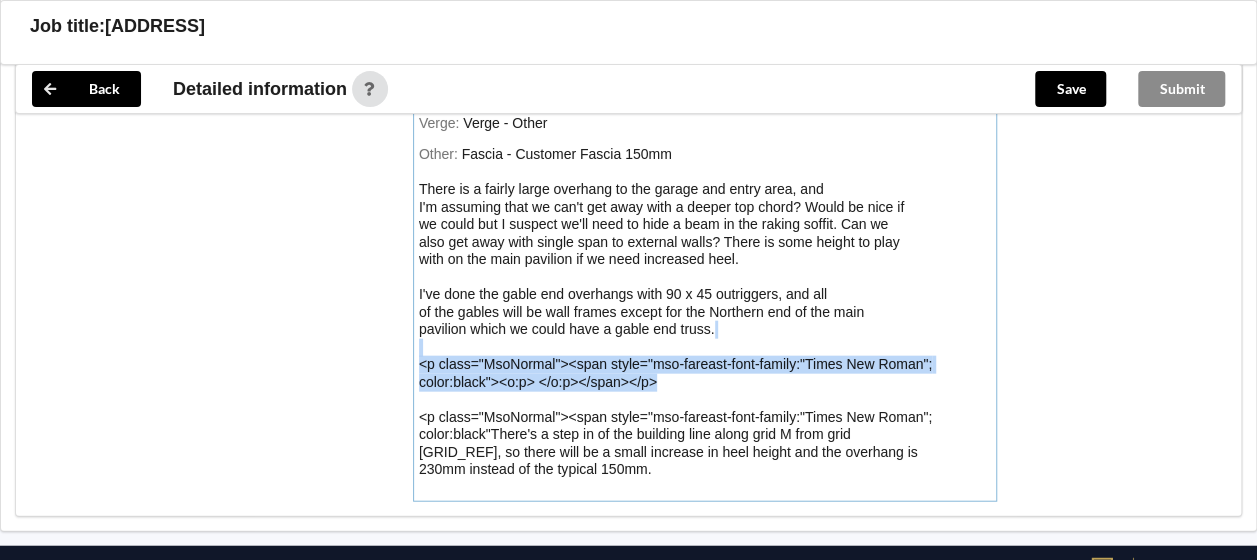 drag, startPoint x: 664, startPoint y: 373, endPoint x: 410, endPoint y: 342, distance: 255.88474 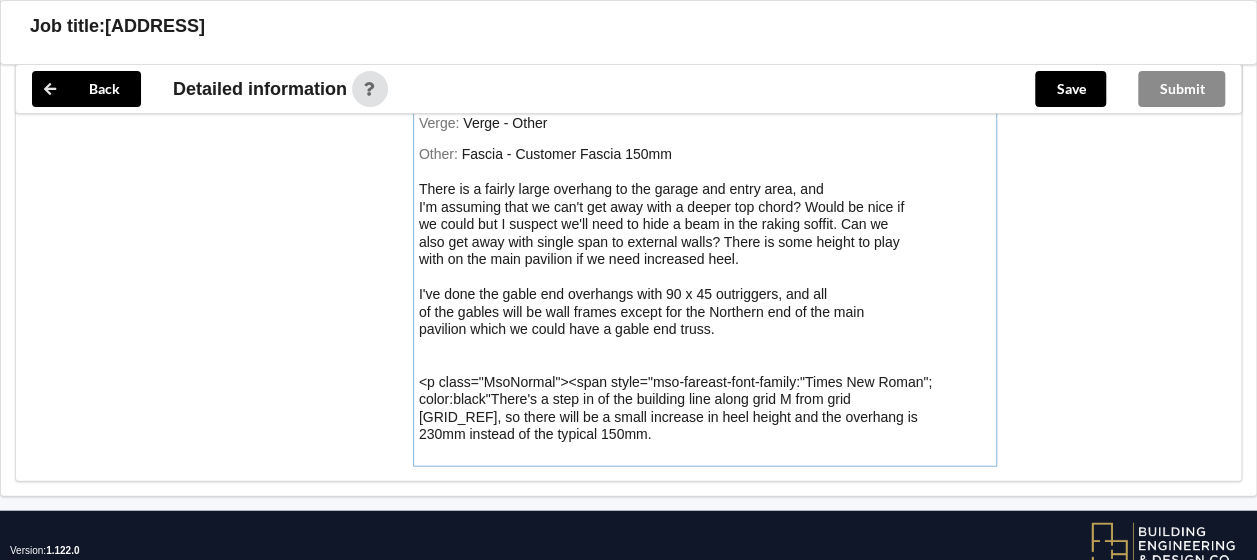 drag, startPoint x: 810, startPoint y: 430, endPoint x: 654, endPoint y: 430, distance: 156 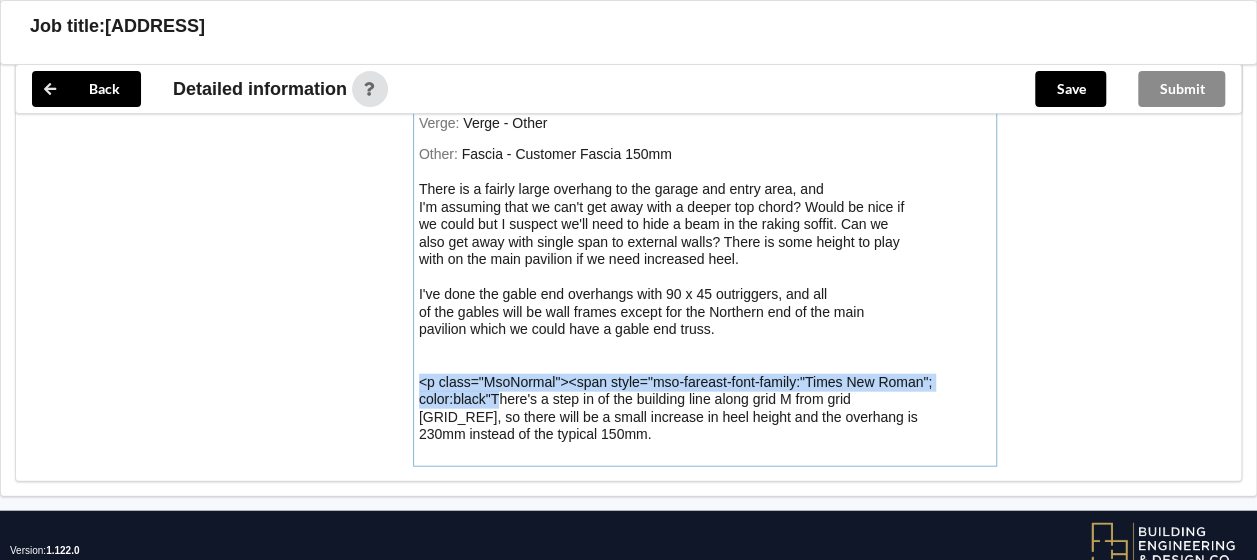 drag, startPoint x: 501, startPoint y: 390, endPoint x: 412, endPoint y: 380, distance: 89.560036 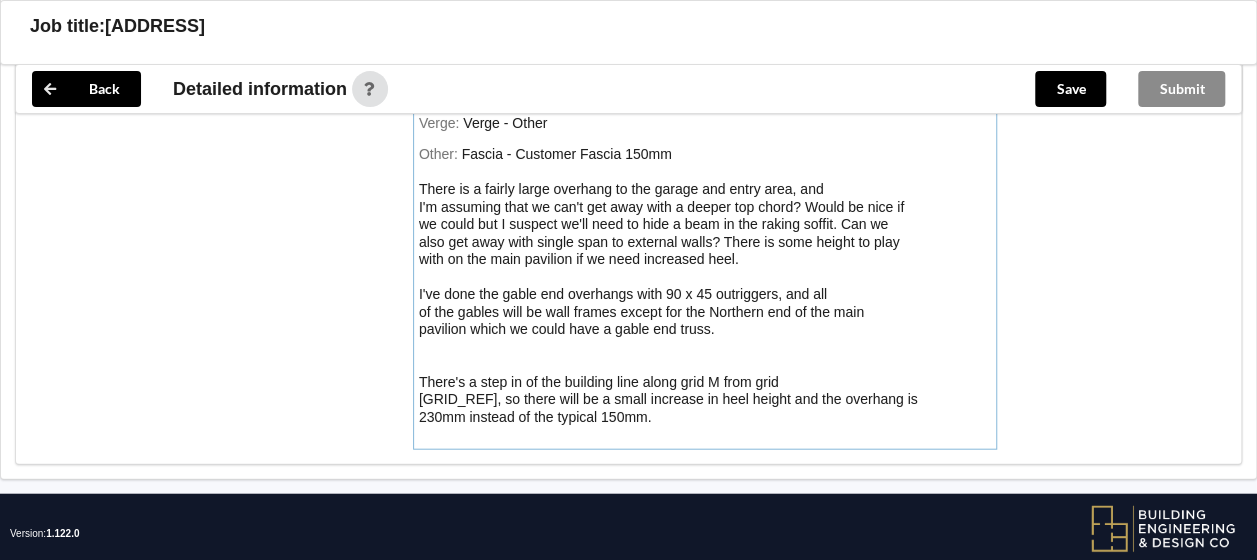click on "[COMPONENT] - Customer [COMPONENT] 150mm There is a fairly large overhang to the garage and entry area, and I'm assuming that we can't get away with a deeper top chord? Would be nice if we could but I suspect we'll need to hide a beam in the raking soffit. Can we also get away with single span to external walls? There is some height to play with on the main pavilion if we need increased heel. There's a step in of the building line along grid M from grid 3a-6a, so there will be a small increase in heel height and the overhang is 230mm instead of the typical 150mm." at bounding box center (668, 285) 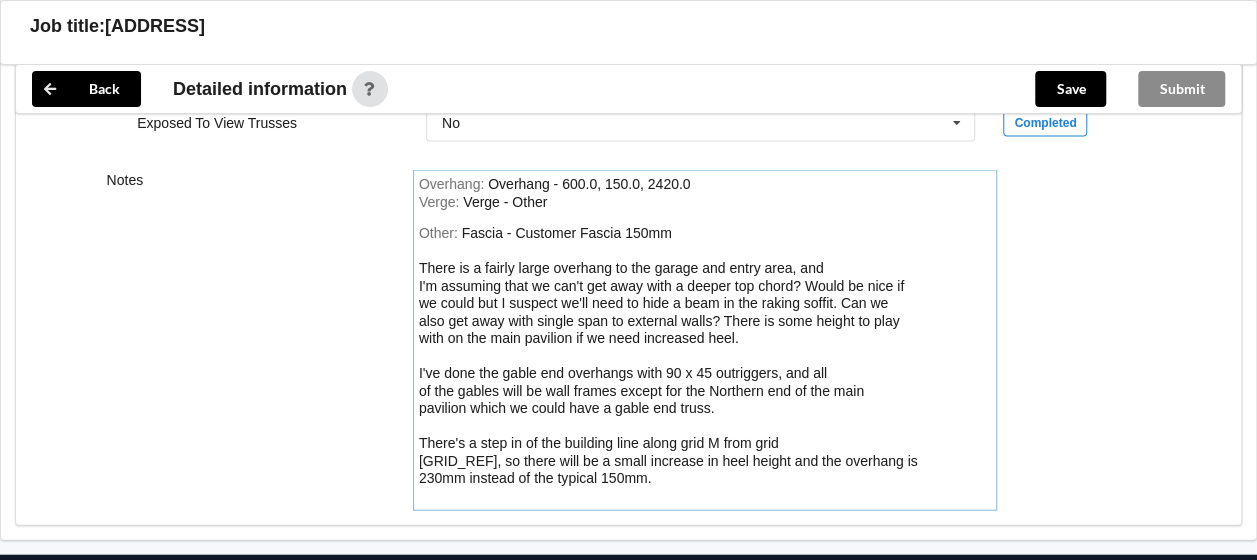 scroll, scrollTop: 2071, scrollLeft: 0, axis: vertical 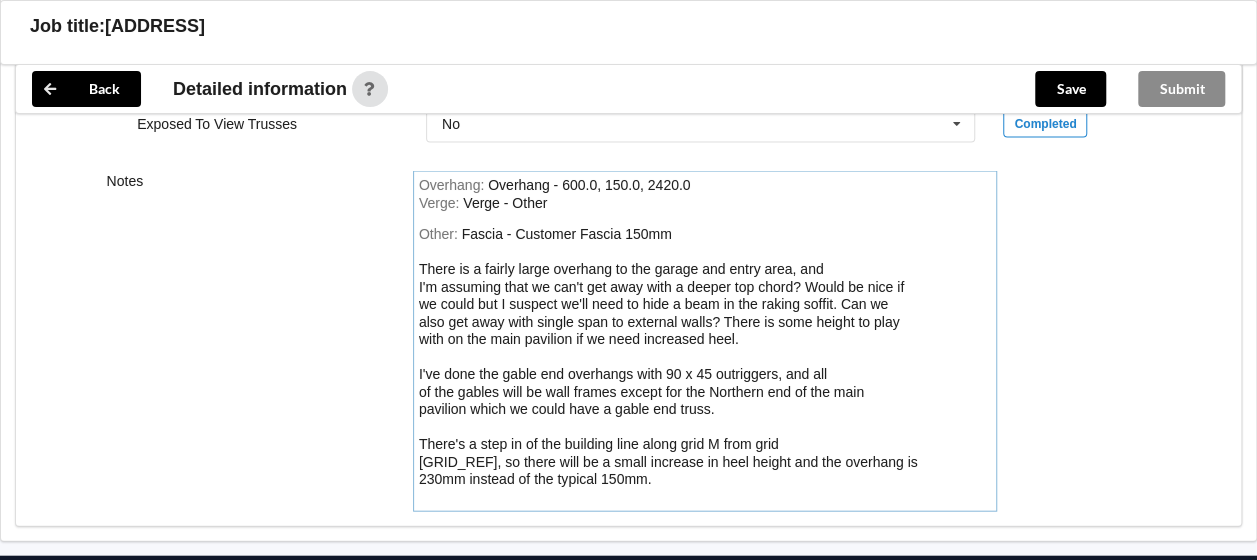 click on "[COMPONENT] - Customer [COMPONENT] 150mm There is a fairly large overhang to the garage and entry area, and I'm assuming that we can't get away with a deeper top chord? Would be nice if we could but I suspect we'll need to hide a beam in the raking soffit. Can we also get away with single span to external walls? There is some height to play with on the main pavilion if we need increased heel. There's a step in of the building line along grid M from grid 3a-6a, so there will be a small increase in heel height and the overhang is 230mm instead of the typical 150mm." at bounding box center (668, 356) 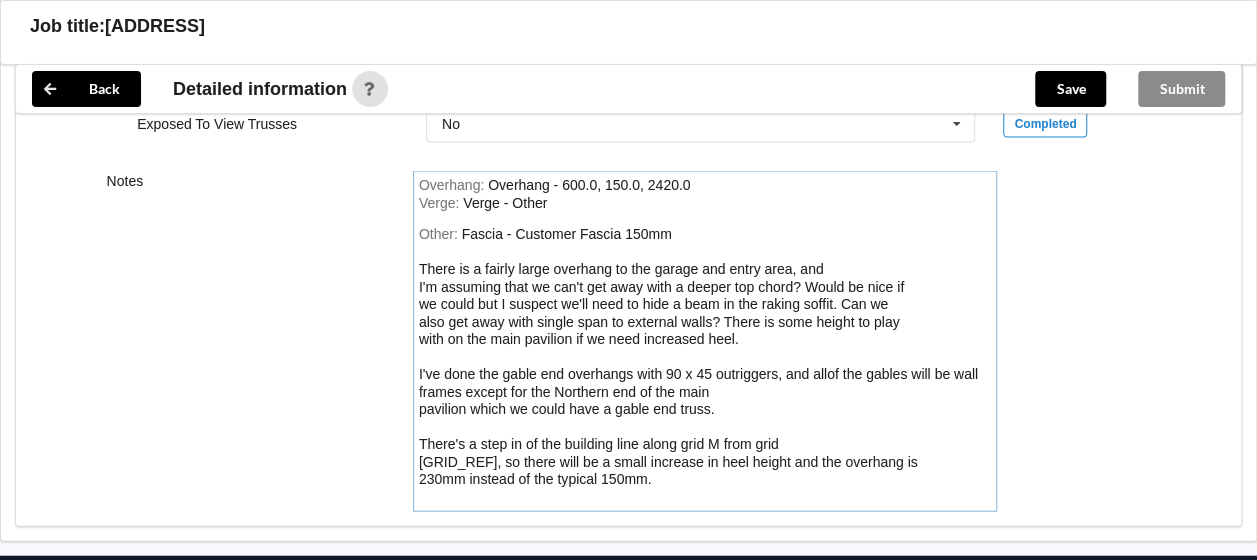 click on "Other: Fascia - Customer Fascia 150mm There is a fairly large overhang to the garage and entry area, and I'm assuming that we can't get away with a deeper top chord? Would be nice if we could but I suspect we'll need to hide a beam in the raking soffit. Can we also get away with single span to external walls? There is some height to play with on the main pavilion if we need increased heel. I've done the gable end overhangs with 90 x 45 outriggers, and allof the gables will be wall frames except for the Northern end of the main pavilion which we could have a gable end truss. There's a step in of the building line along grid M from grid 3a-6a, so there will be a small increase in heel height and the overhang is 230mm instead of the typical 150mm." at bounding box center [705, 366] 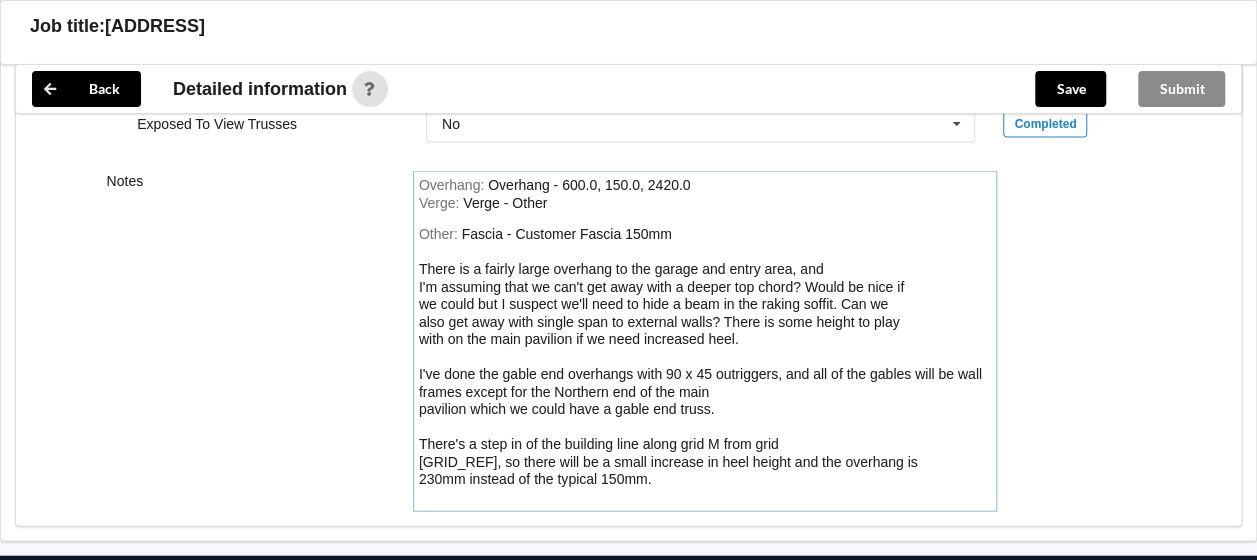 click on "Other: Fascia - Customer Fascia 150mm There is a fairly large overhang to the garage and entry area, and I'm assuming that we can't get away with a deeper top chord? Would be nice if we could but I suspect we'll need to hide a beam in the raking soffit. Can we also get away with single span to external walls? There is some height to play with on the main pavilion if we need increased heel. I've done the gable end overhangs with 90 x 45 outriggers, and all of the gables will be wall frames except for the Northern end of the main pavilion which we could have a gable end truss. There's a step in of the building line along grid M from grid 3a-6a, so there will be a small increase in heel height and the overhang is 230mm instead of the typical 150mm." at bounding box center [705, 366] 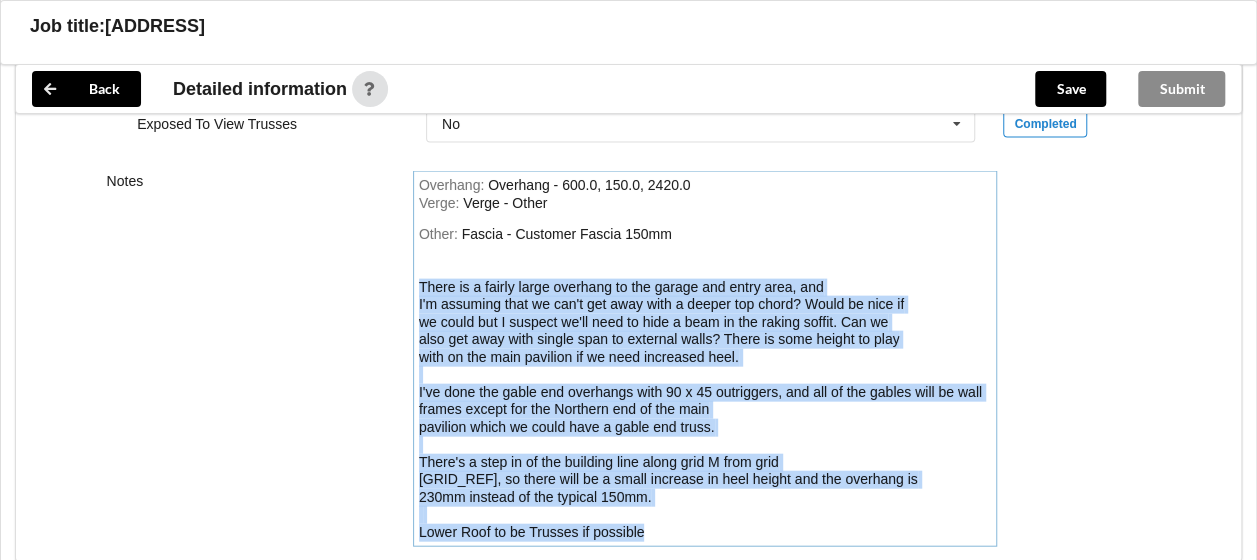 drag, startPoint x: 654, startPoint y: 528, endPoint x: 404, endPoint y: 278, distance: 353.5534 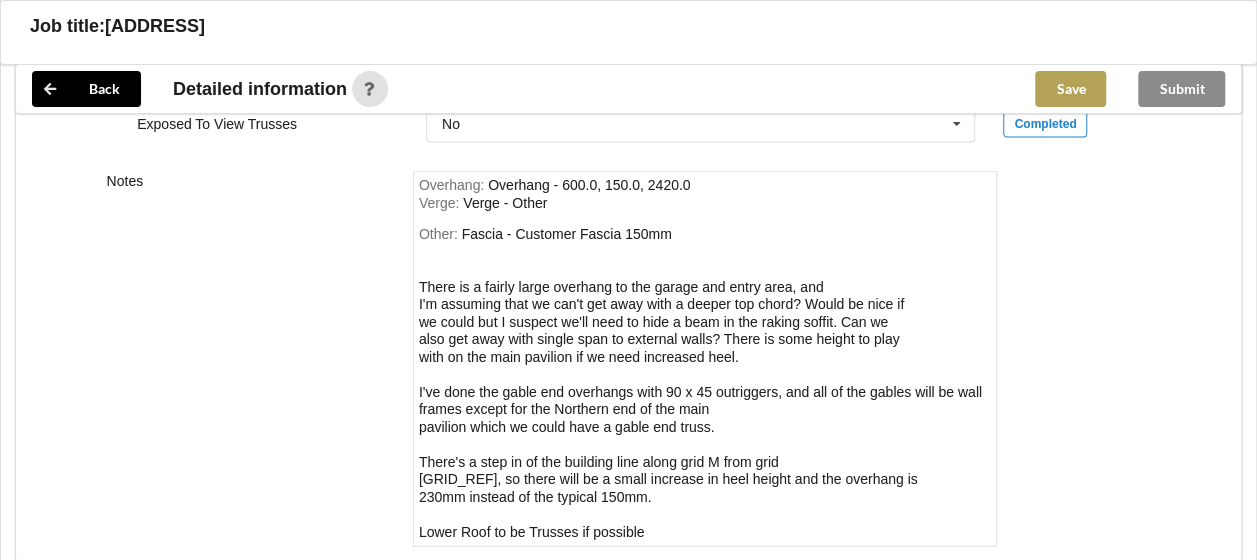 click on "Save" at bounding box center [1070, 89] 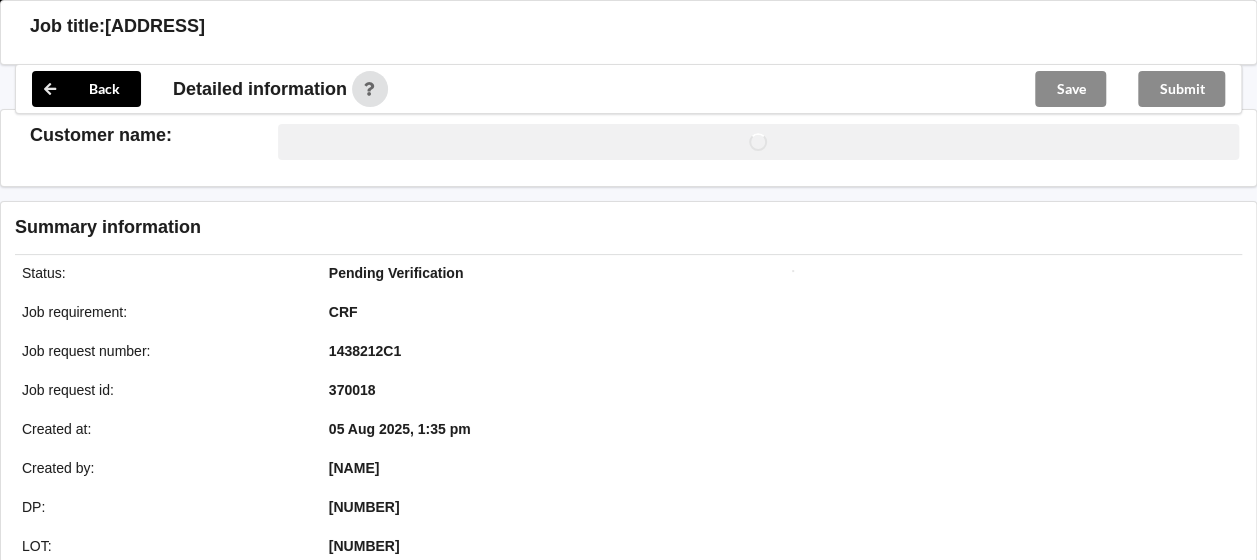 scroll, scrollTop: 2071, scrollLeft: 0, axis: vertical 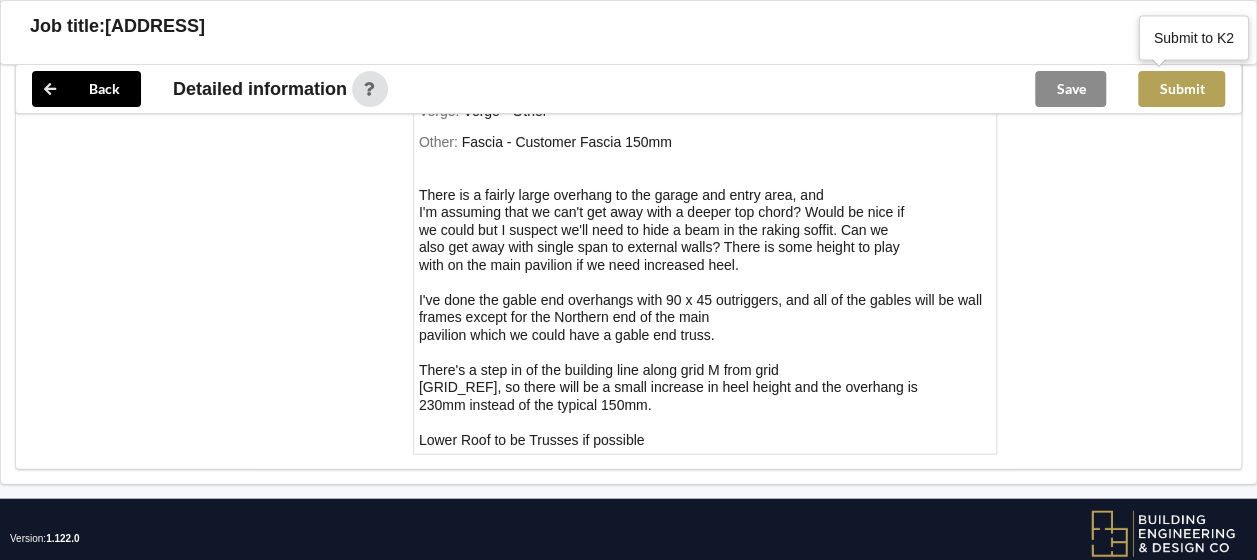 click on "Submit" at bounding box center (1181, 89) 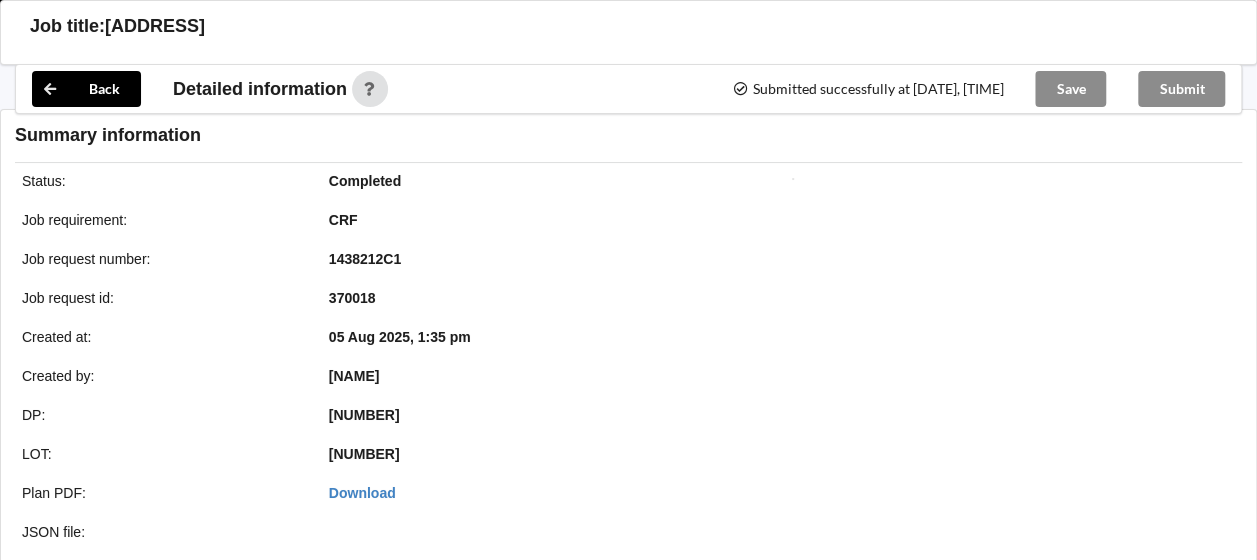 scroll, scrollTop: 2071, scrollLeft: 0, axis: vertical 